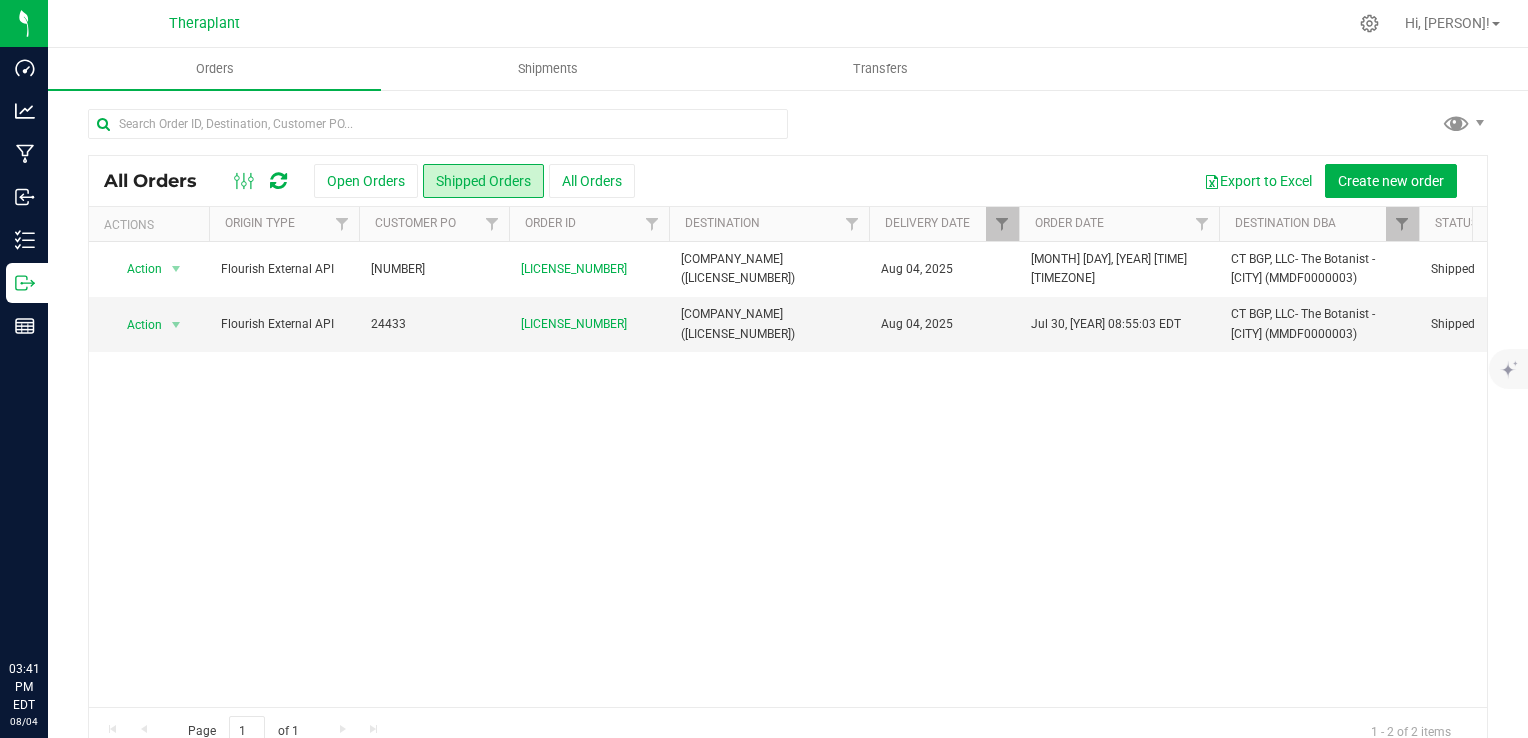 scroll, scrollTop: 0, scrollLeft: 0, axis: both 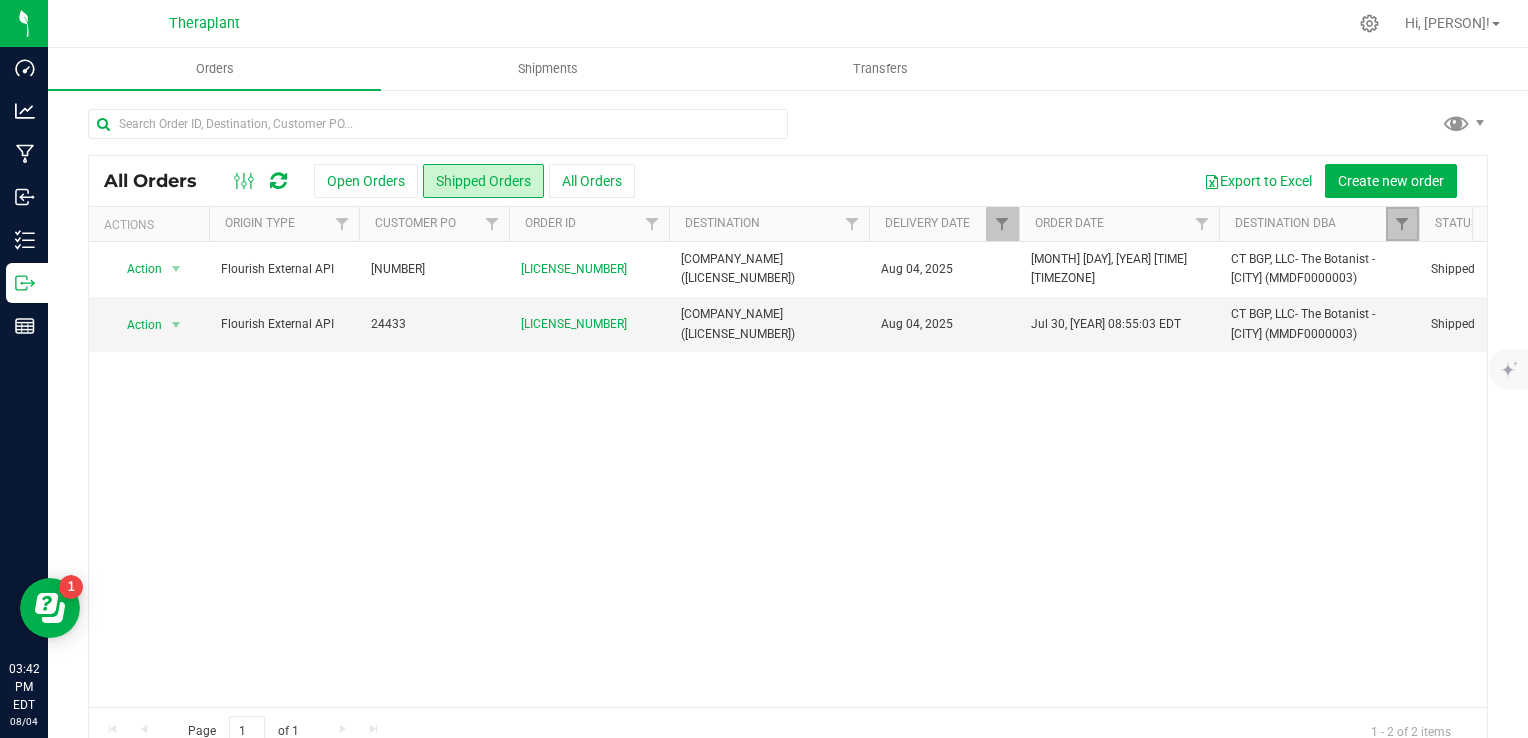click at bounding box center [1402, 224] 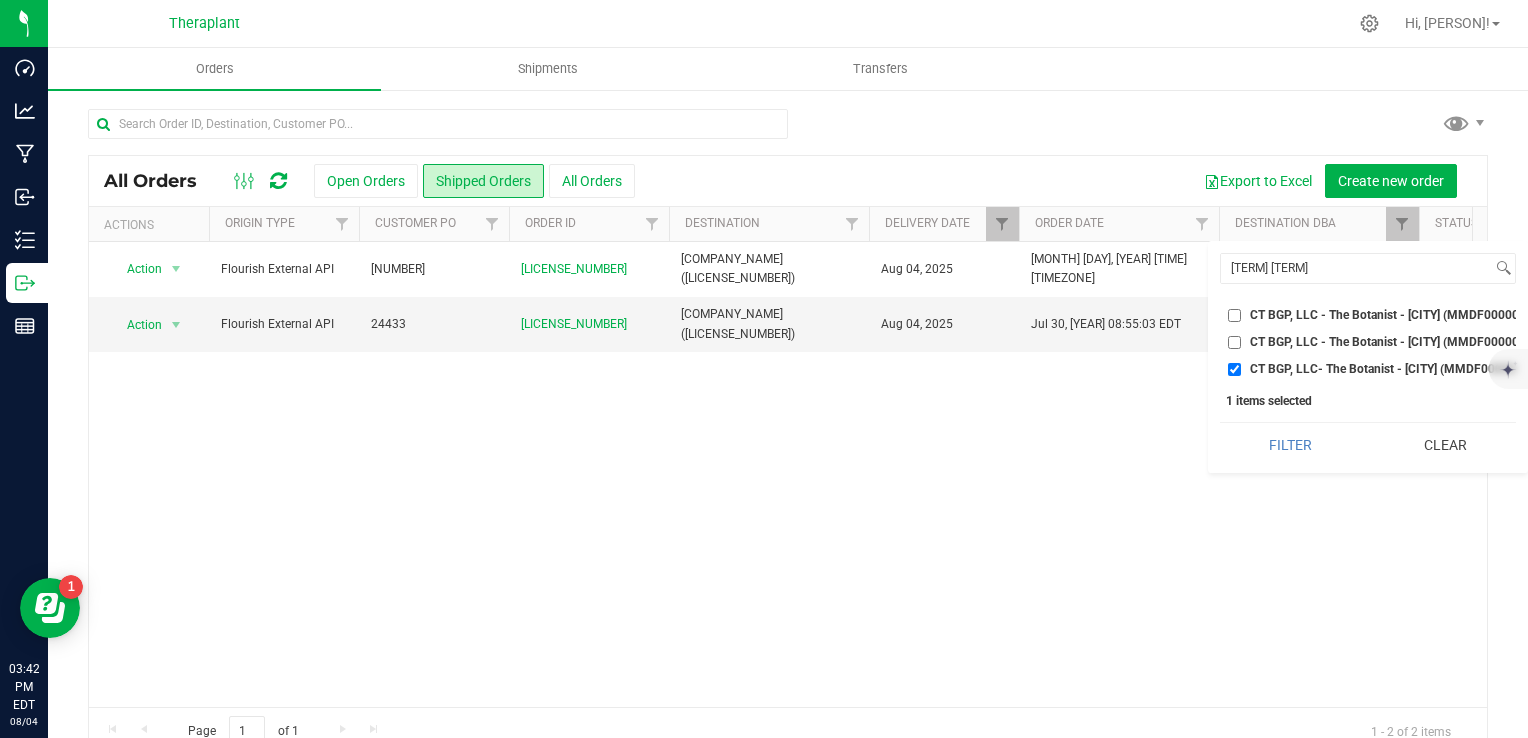 click on "Clear" at bounding box center (1445, 445) 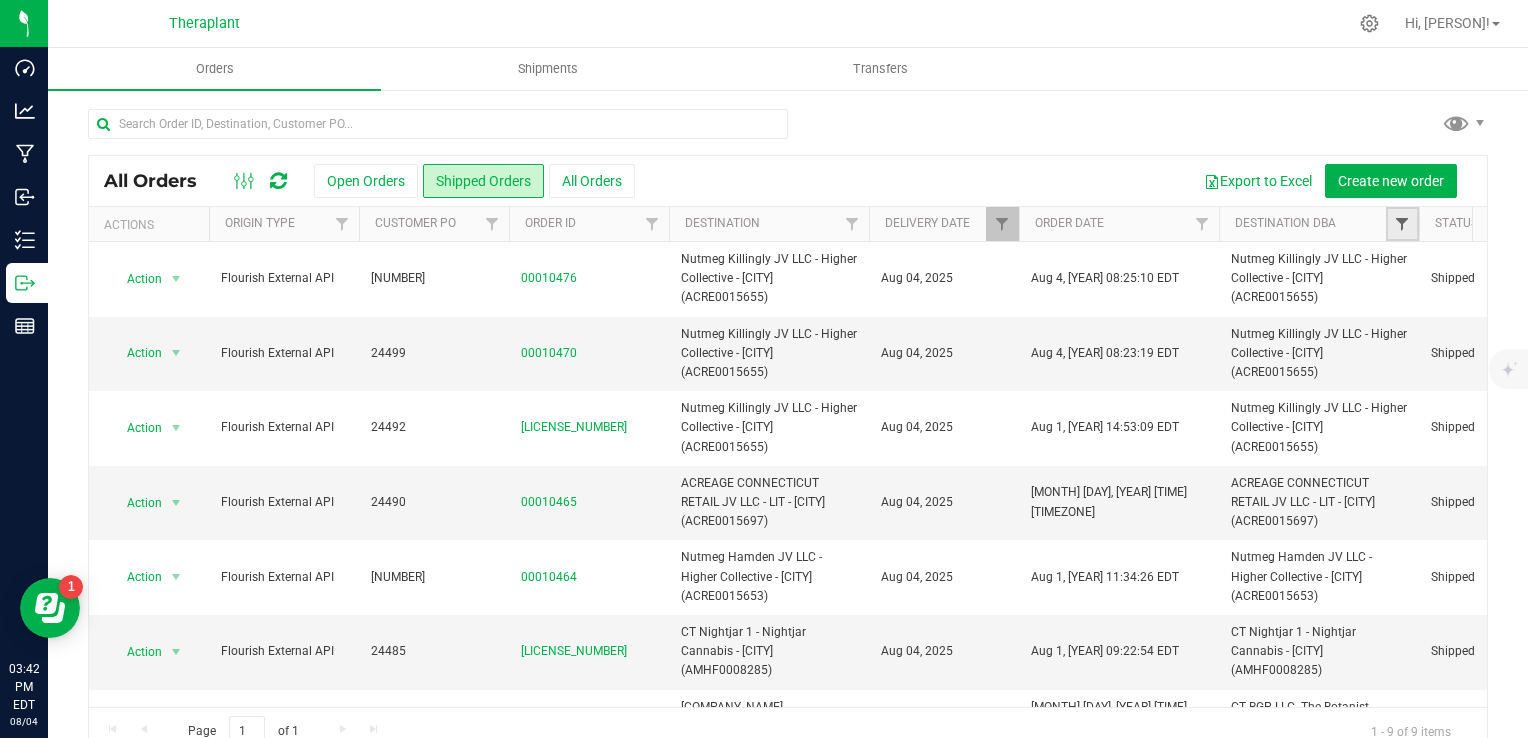 click at bounding box center (1402, 224) 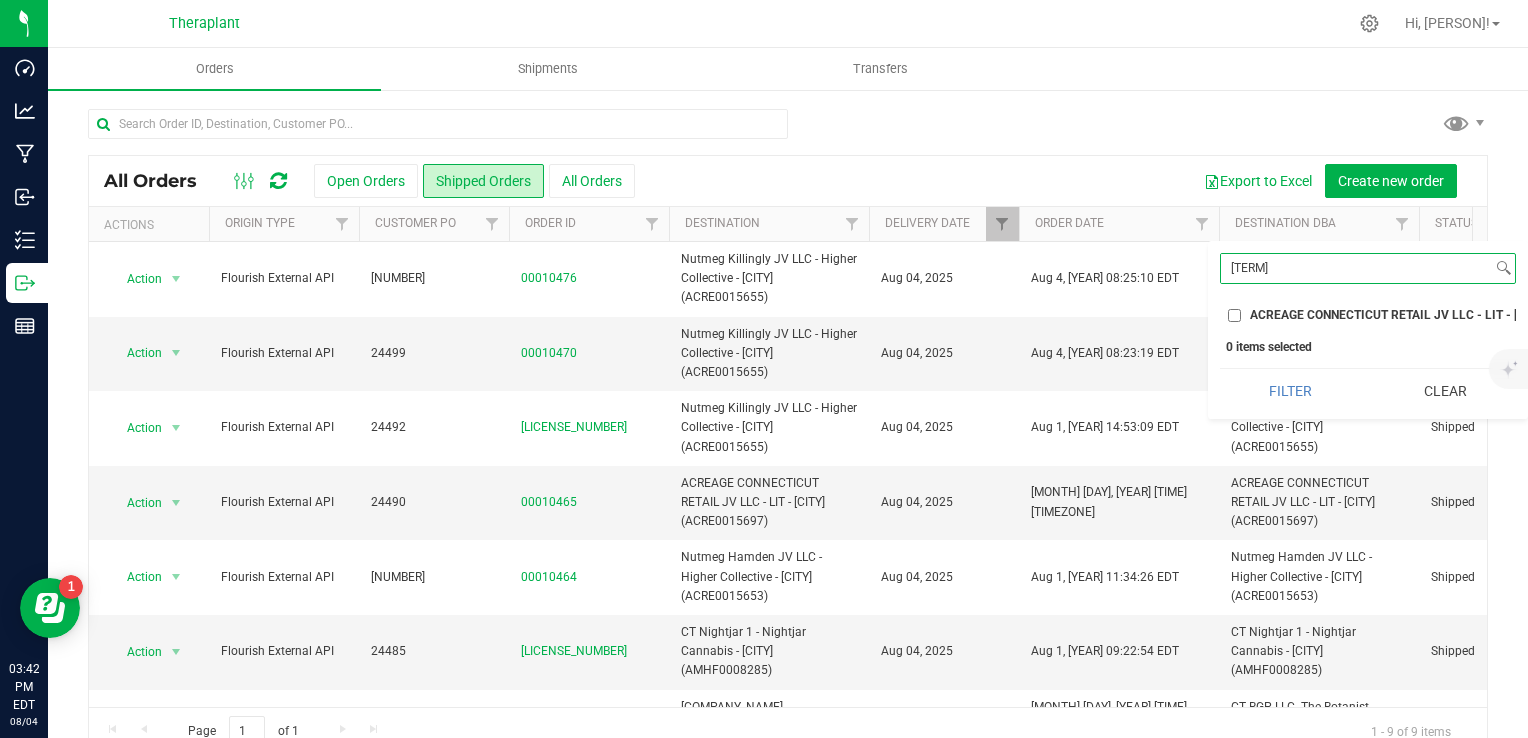 type on "[TERM]" 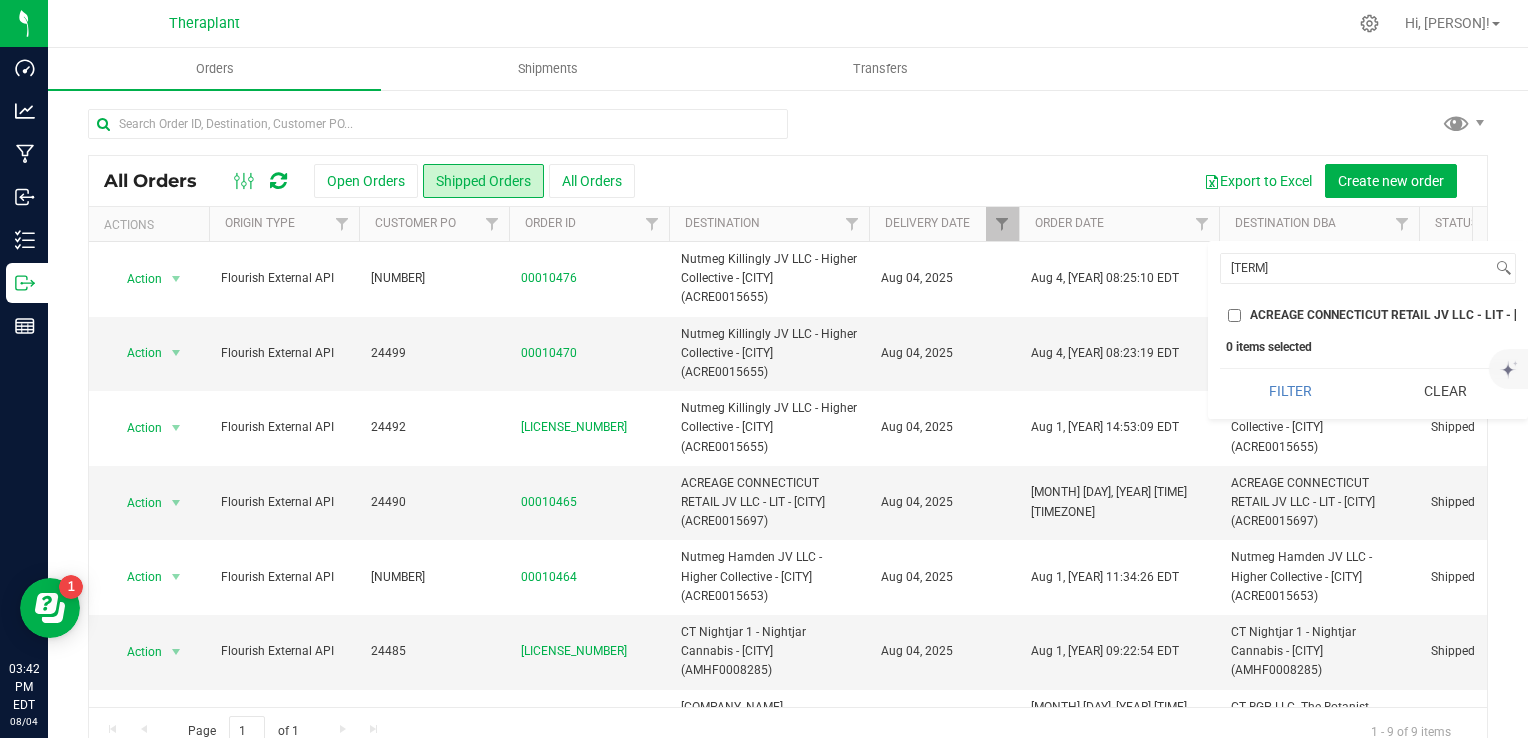 click on "ACREAGE CONNECTICUT RETAIL JV LLC - LIT - [CITY] (ACRE0015697)" at bounding box center (1443, 315) 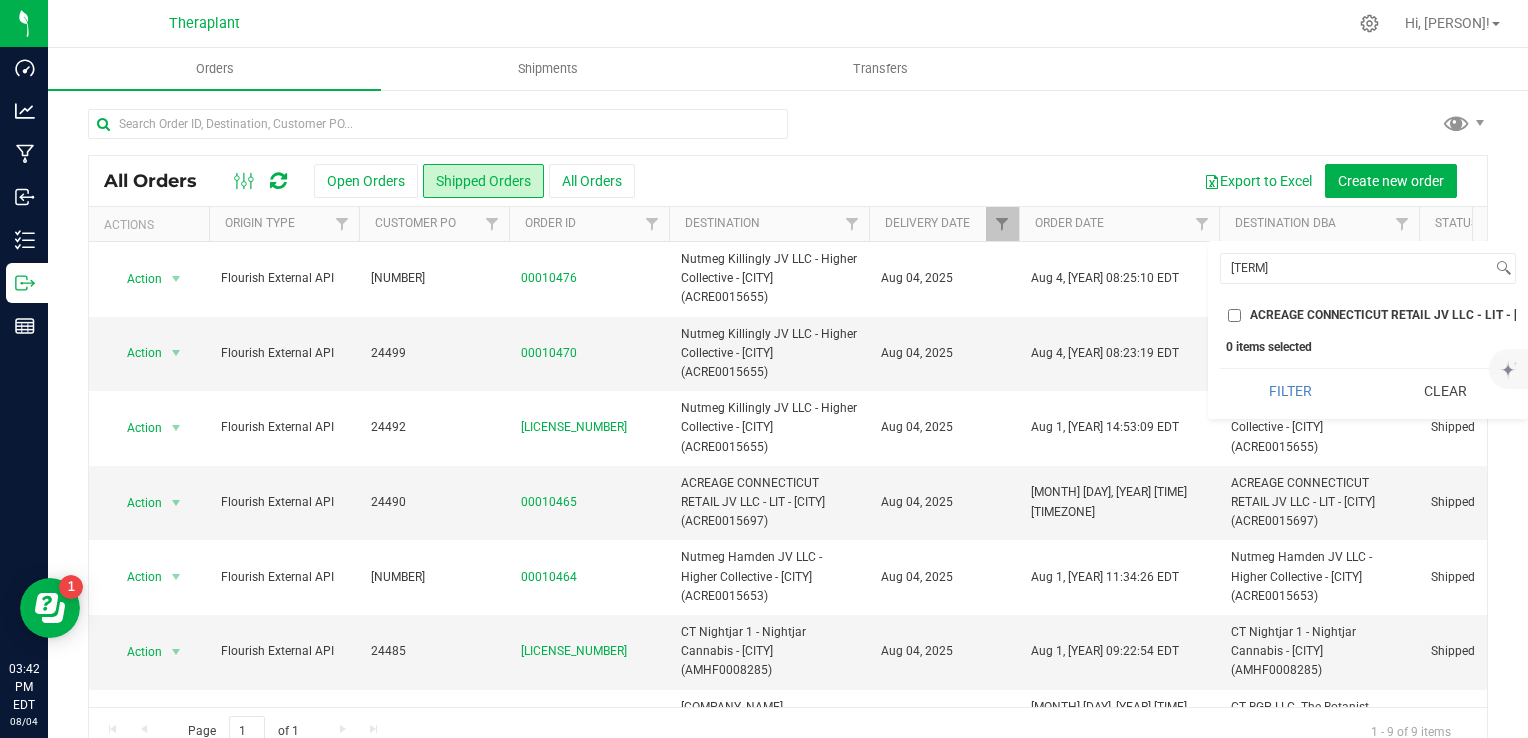 click on "ACREAGE CONNECTICUT RETAIL JV LLC - LIT - [CITY] (ACRE0015697)" at bounding box center (1234, 315) 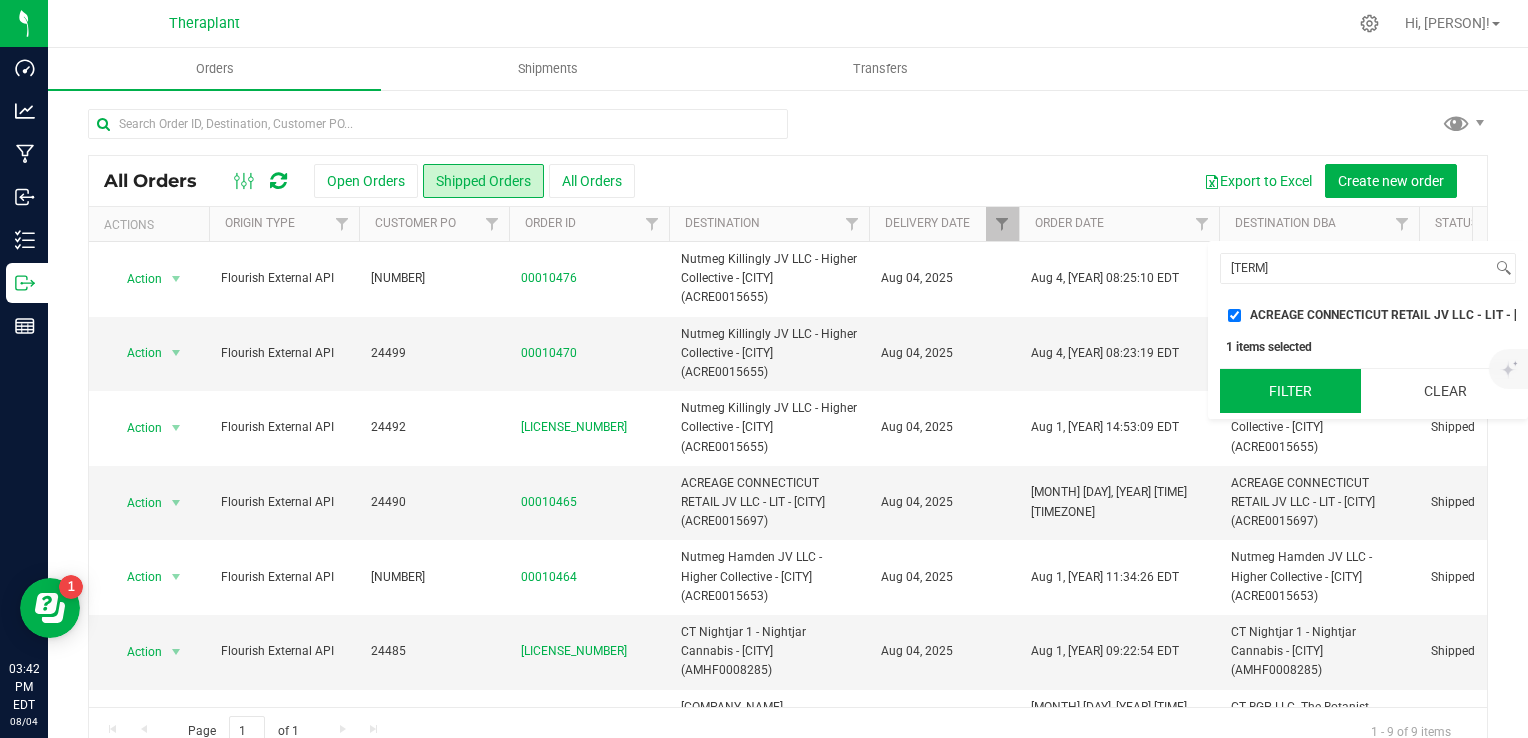 click on "Filter" at bounding box center [1290, 391] 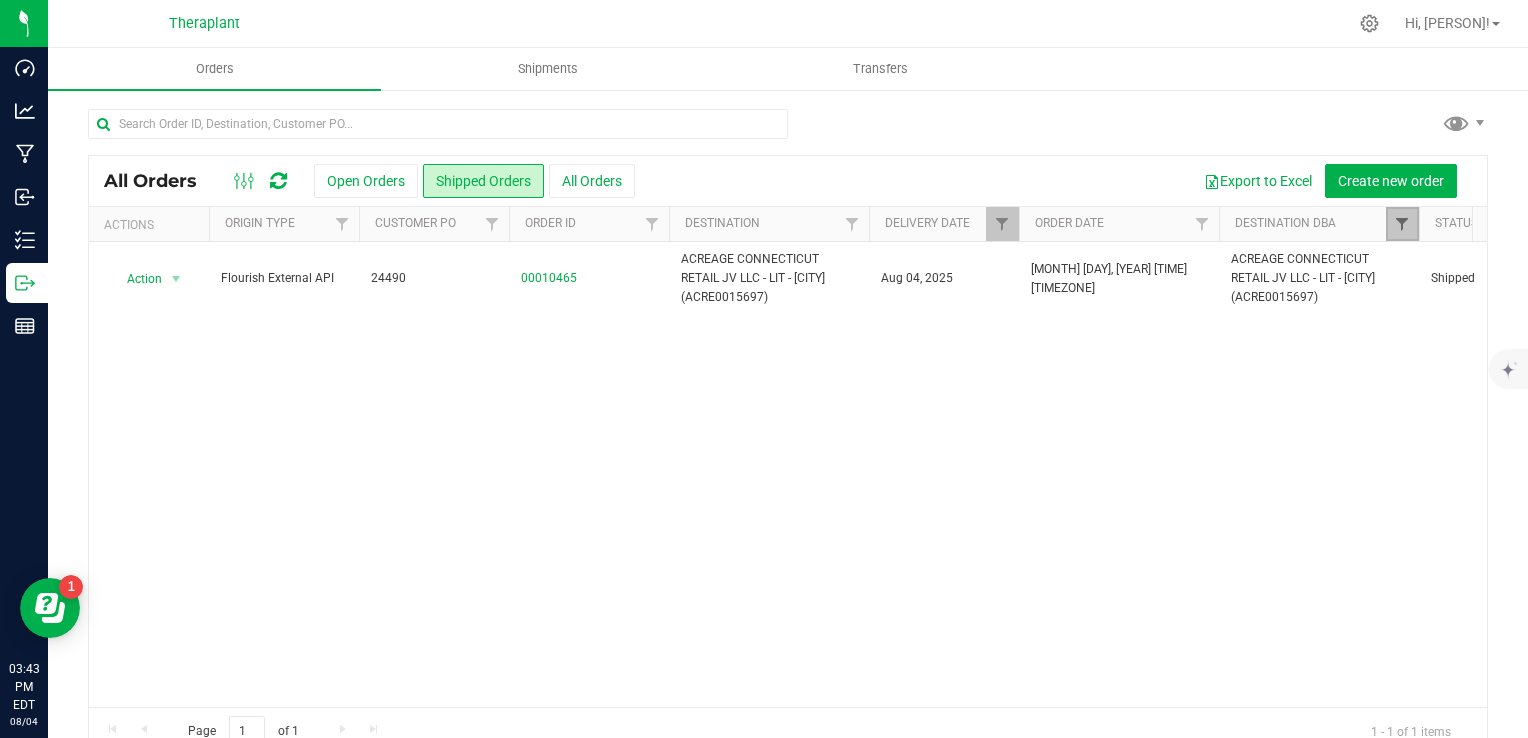 click at bounding box center [1402, 224] 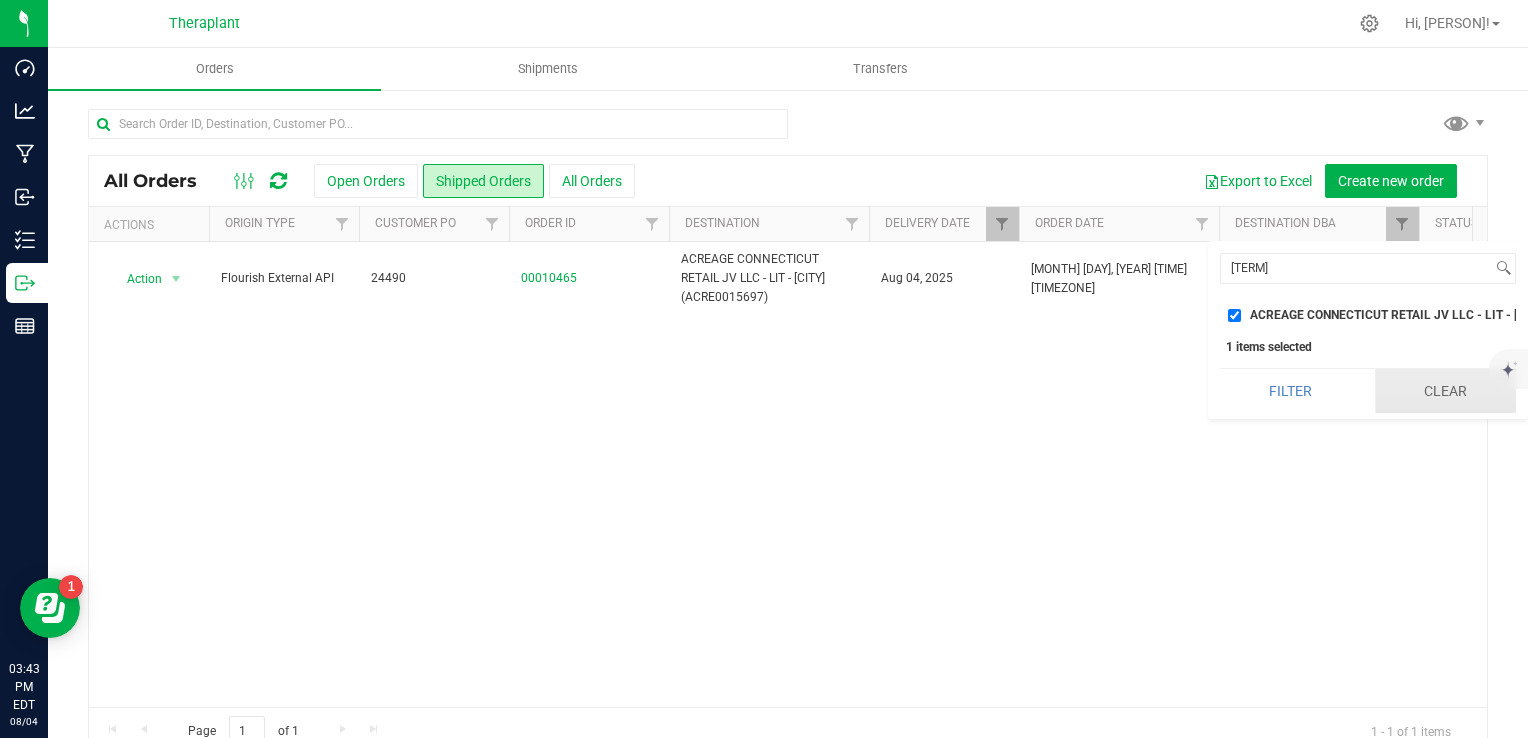click on "Clear" at bounding box center (1445, 391) 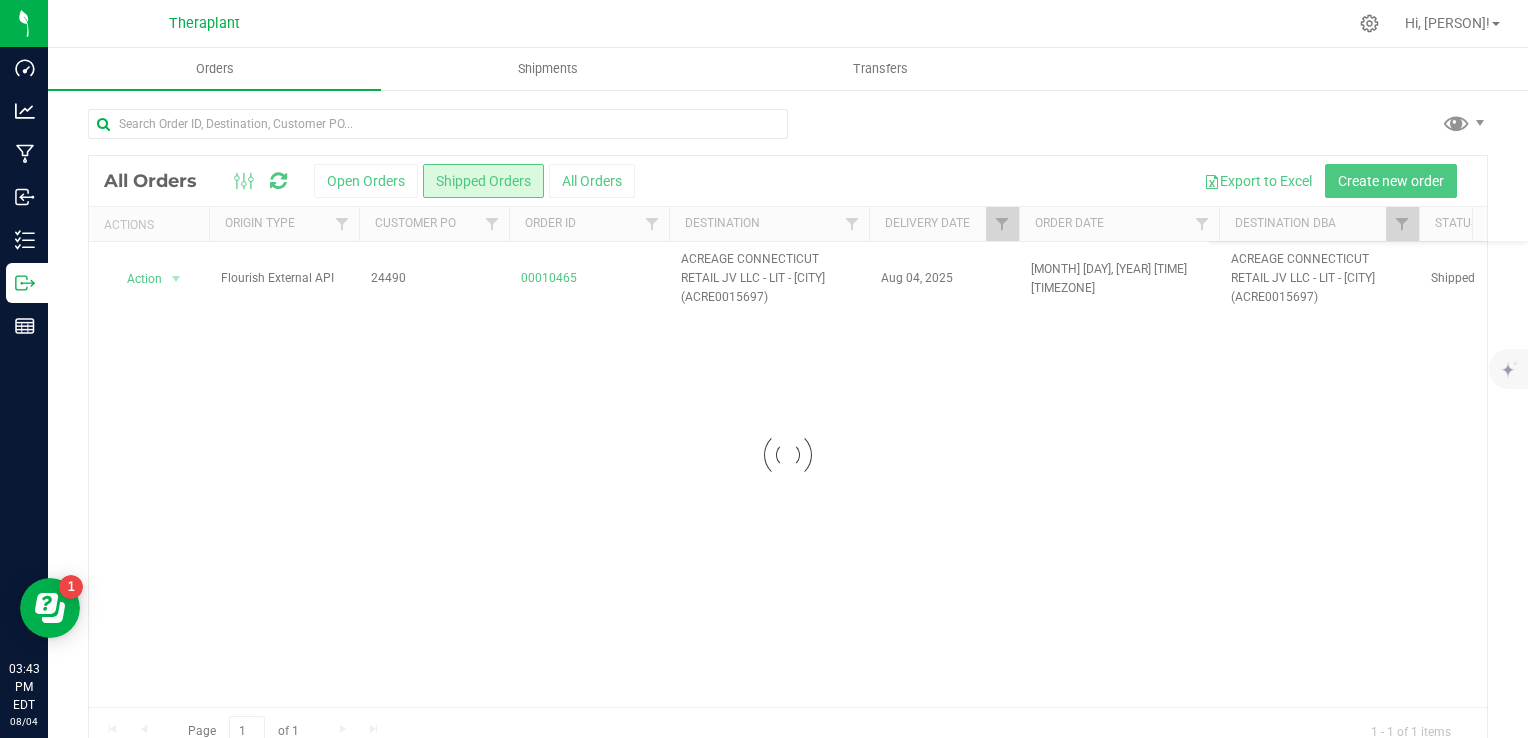 checkbox on "false" 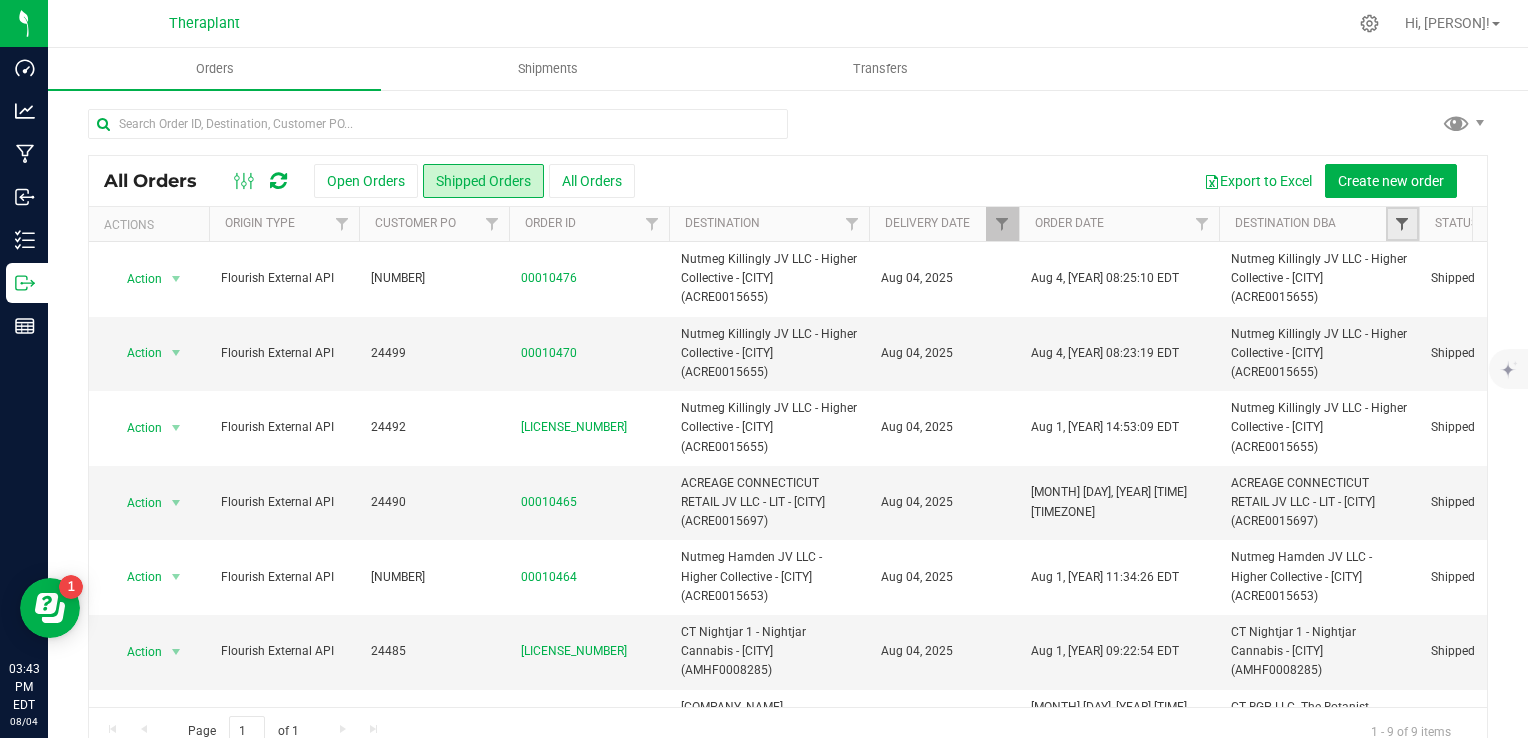 click at bounding box center (1402, 224) 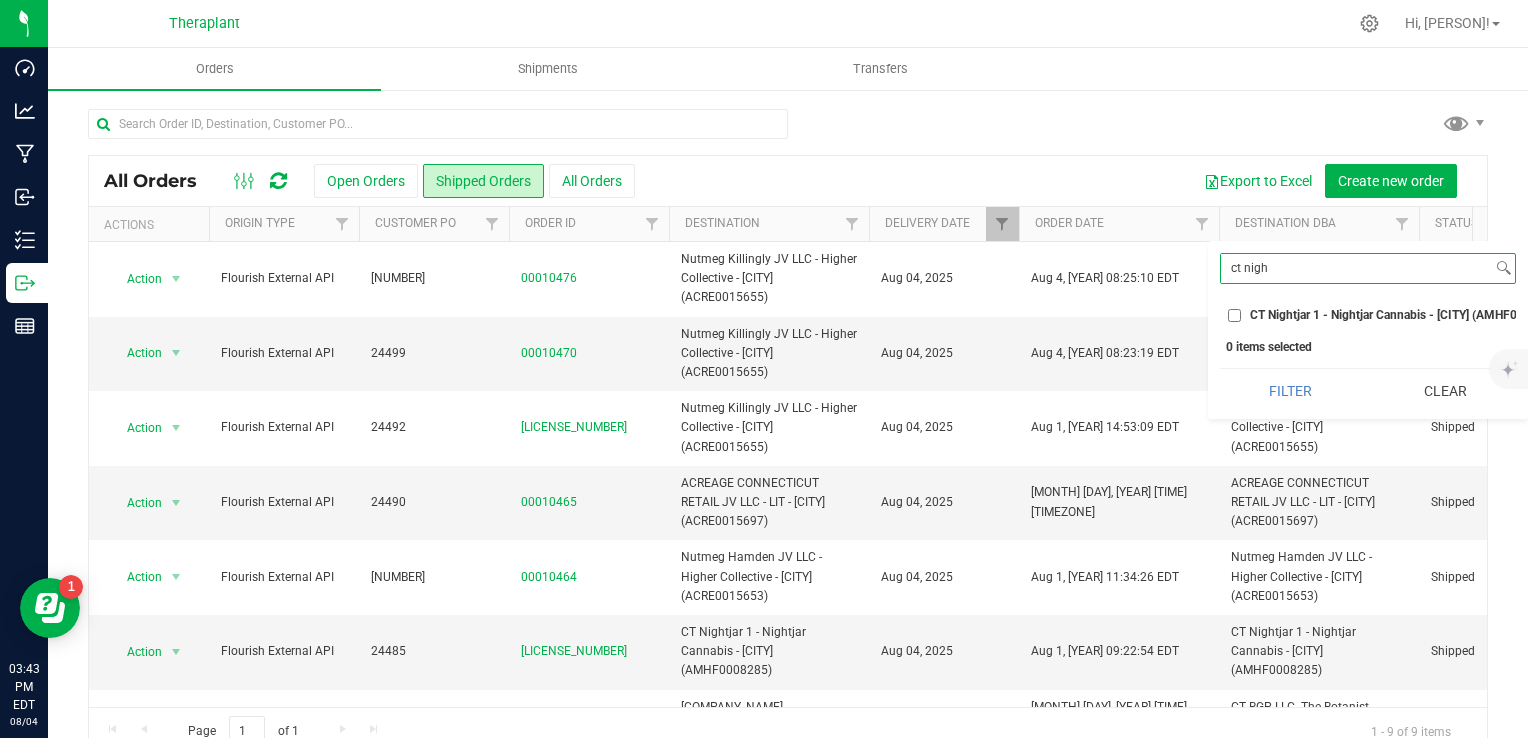 type on "ct nigh" 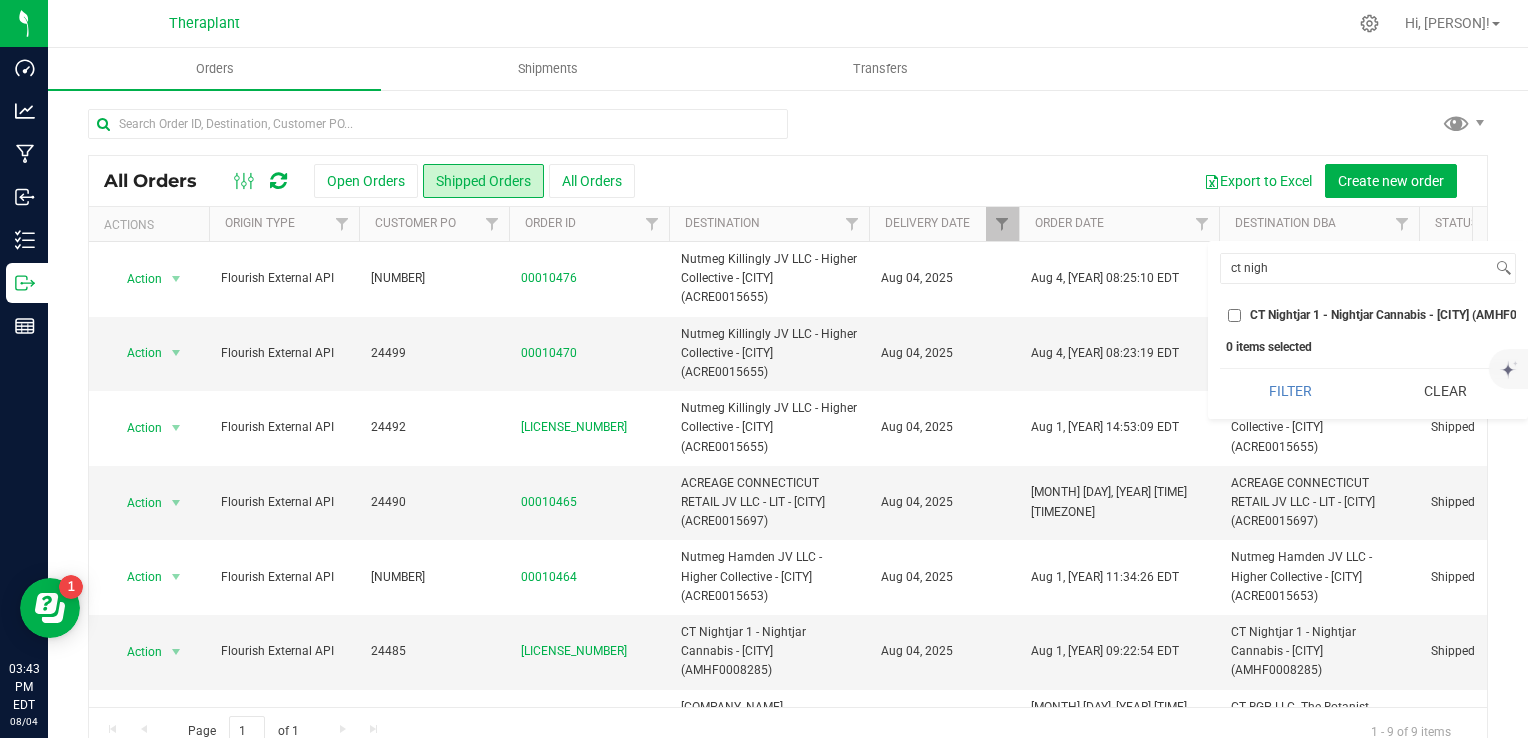 click on "CT Nightjar 1 - Nightjar Cannabis - [CITY] (AMHF0008285)" at bounding box center (1406, 315) 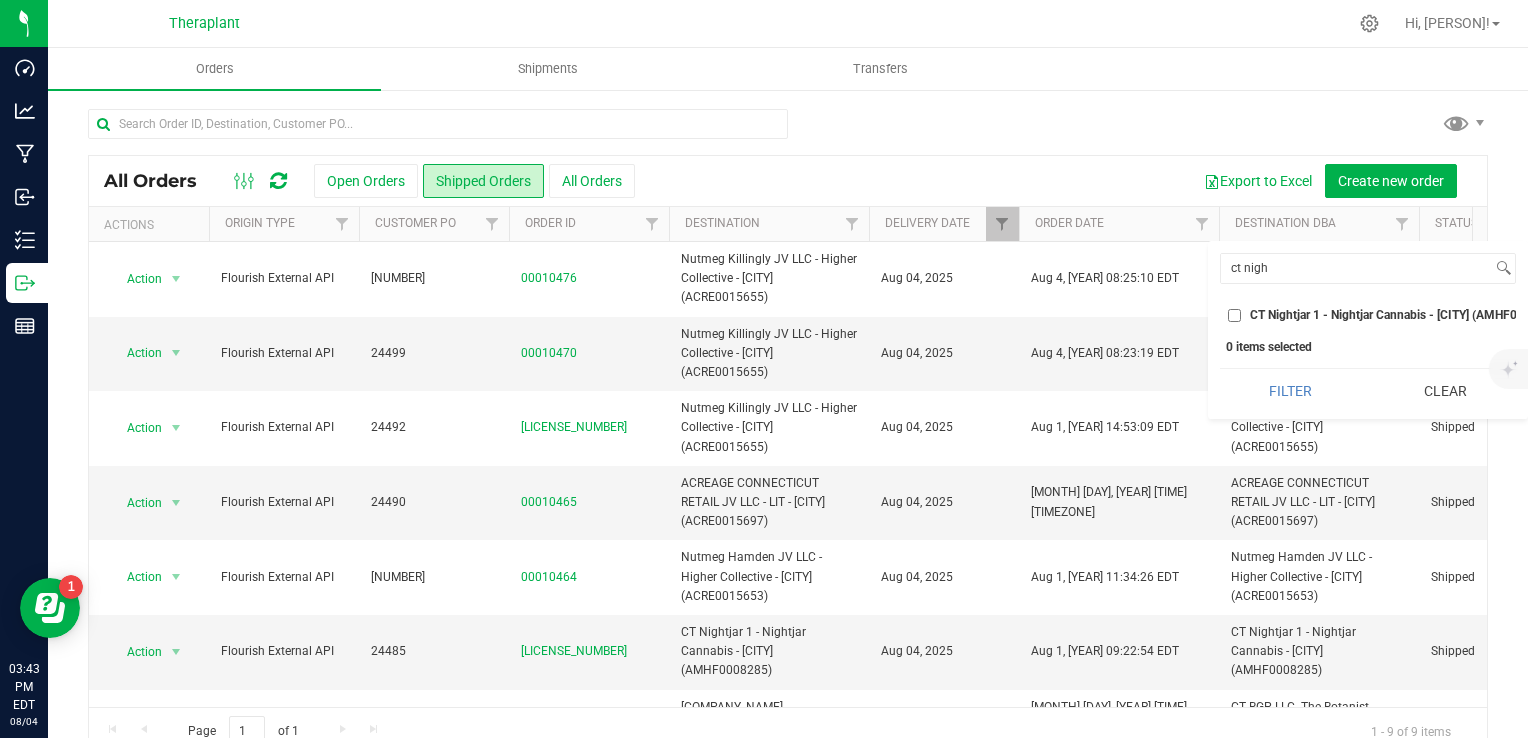 click on "CT Nightjar 1 - Nightjar Cannabis - [CITY] (AMHF0008285)" at bounding box center (1234, 315) 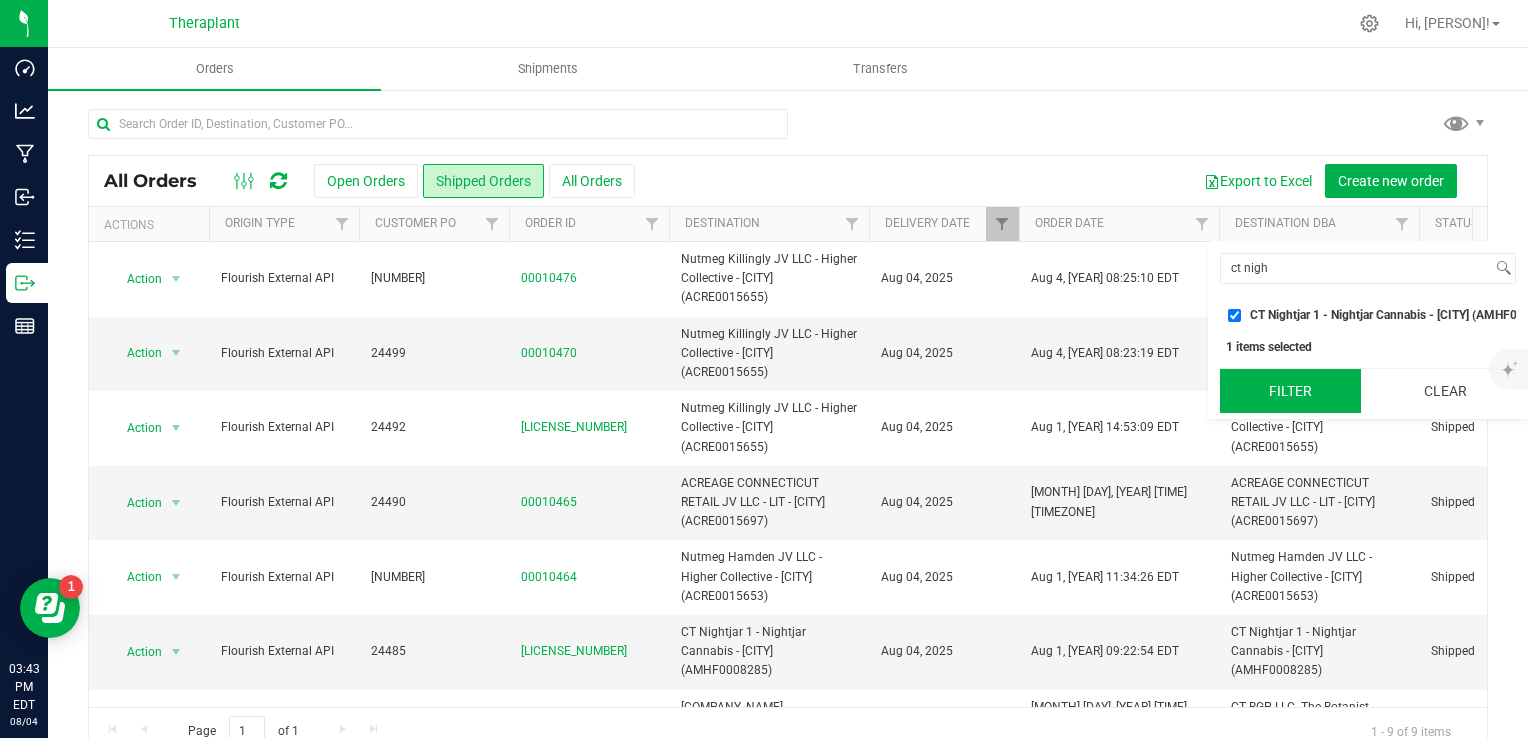 click on "Filter" at bounding box center (1290, 391) 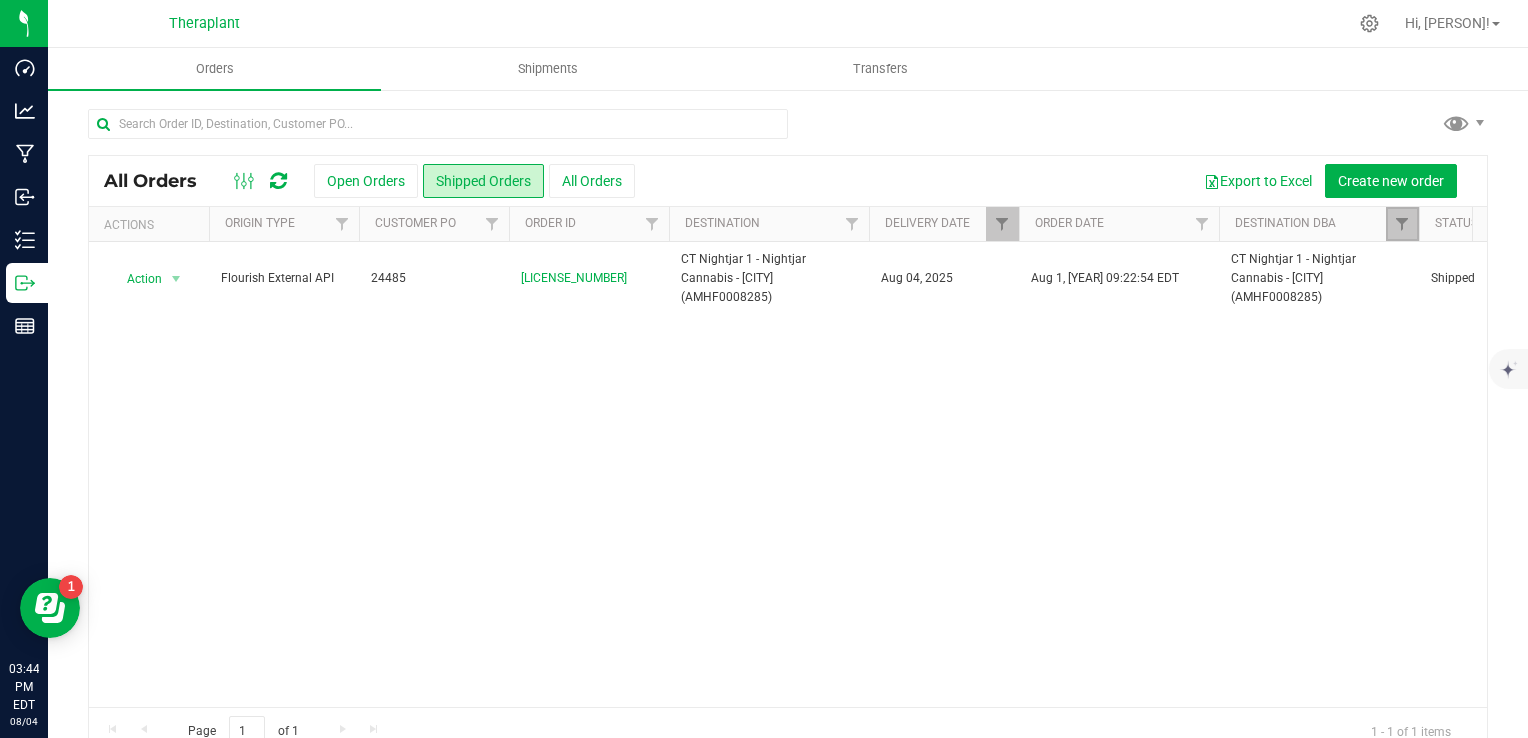 click at bounding box center (1402, 224) 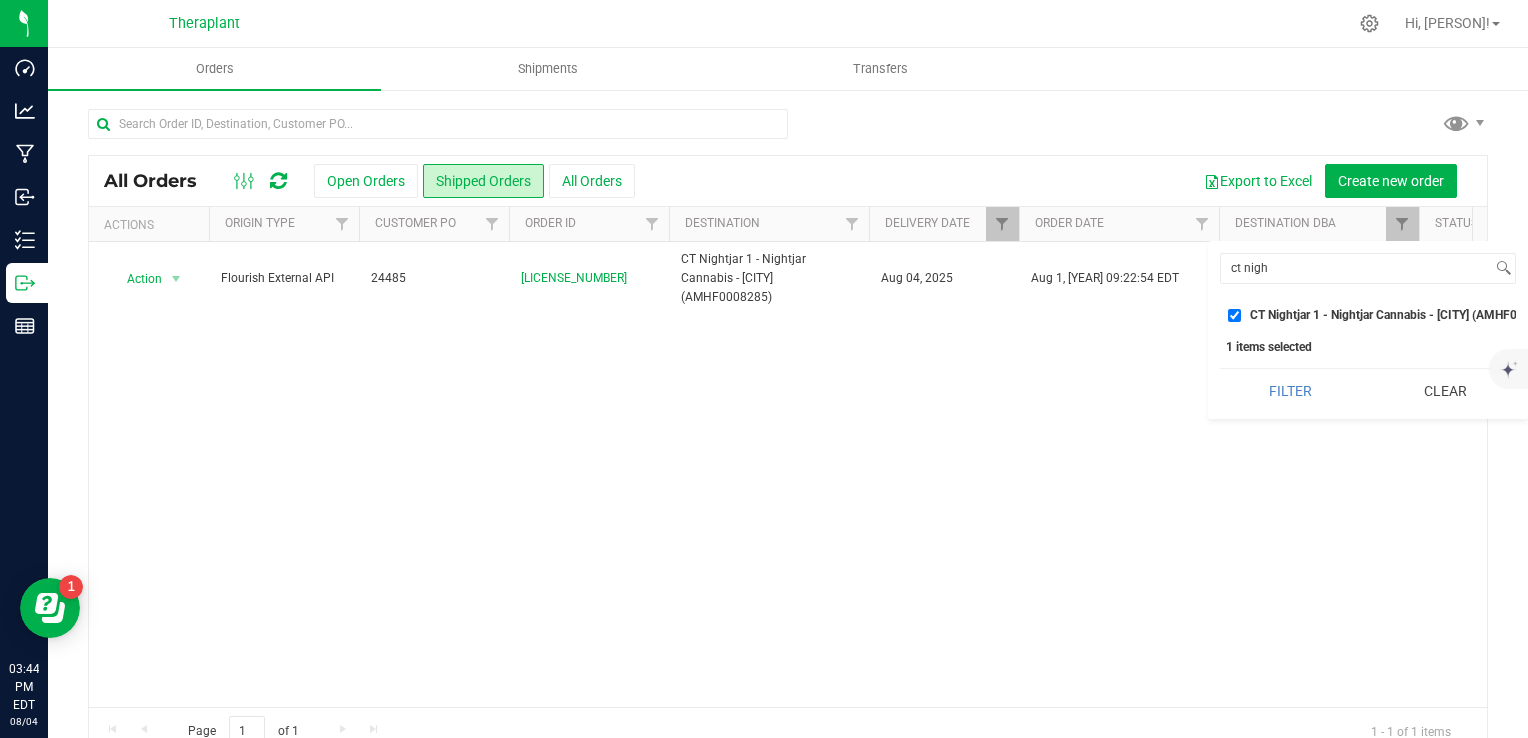 drag, startPoint x: 1441, startPoint y: 405, endPoint x: 1429, endPoint y: 353, distance: 53.366657 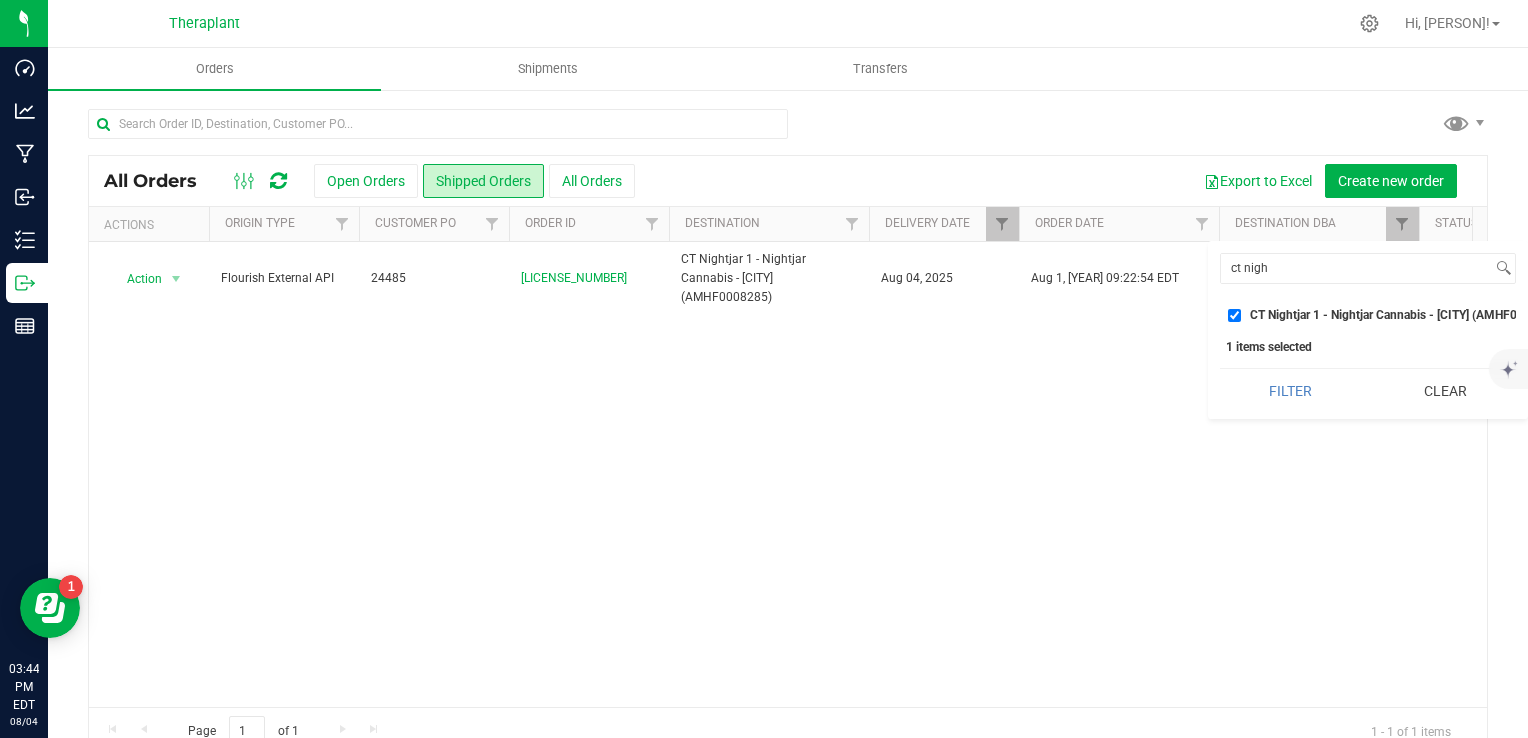click on "Clear" at bounding box center [1445, 391] 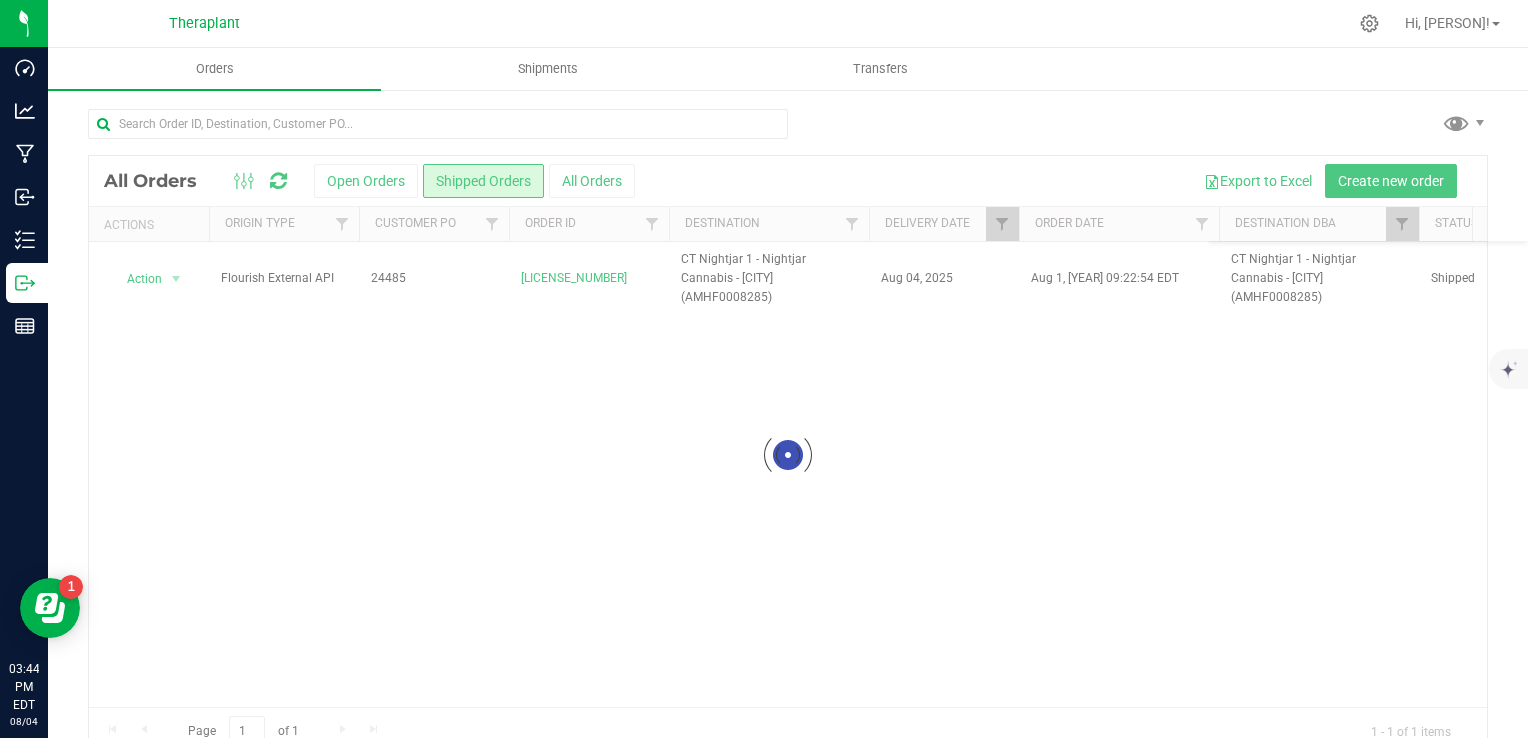 checkbox on "false" 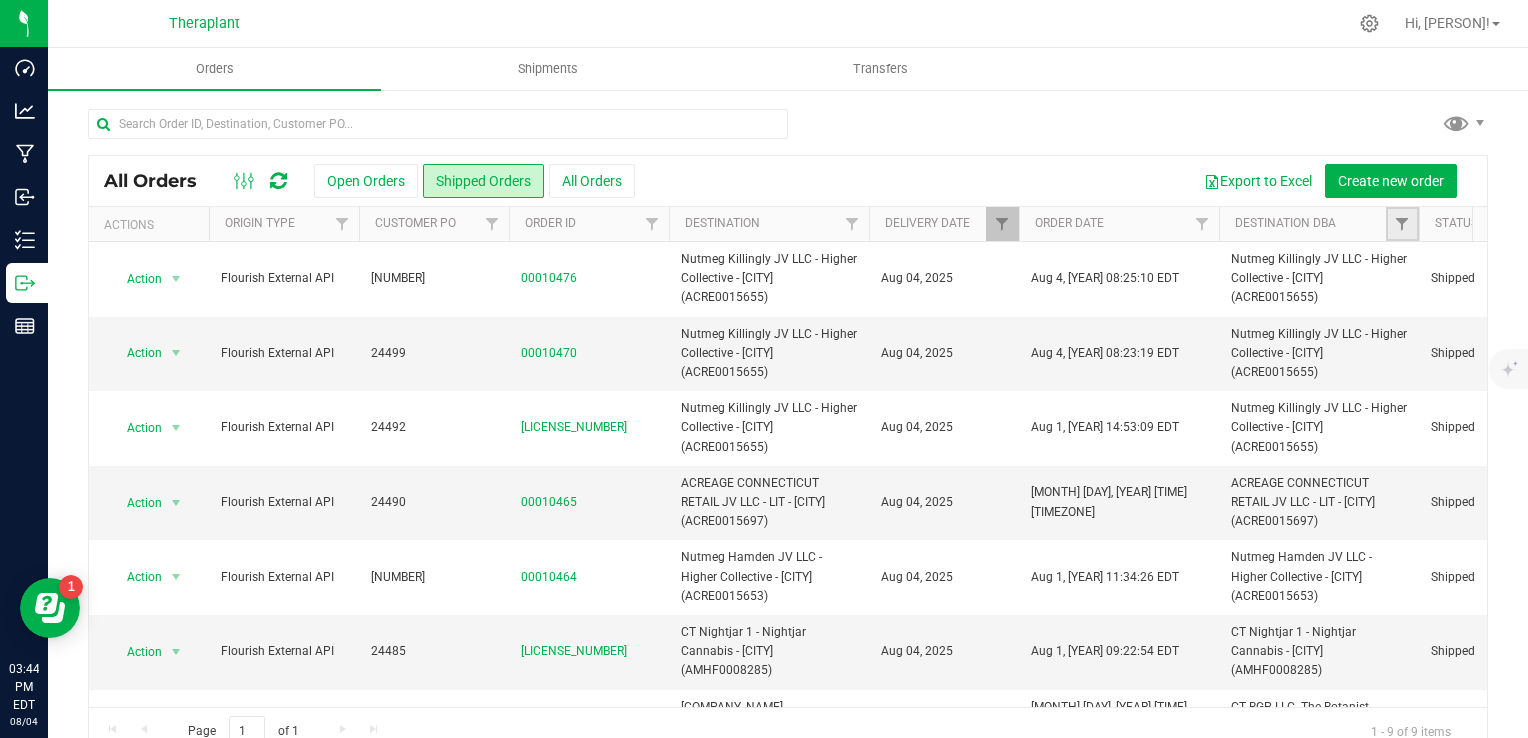 click at bounding box center (1402, 224) 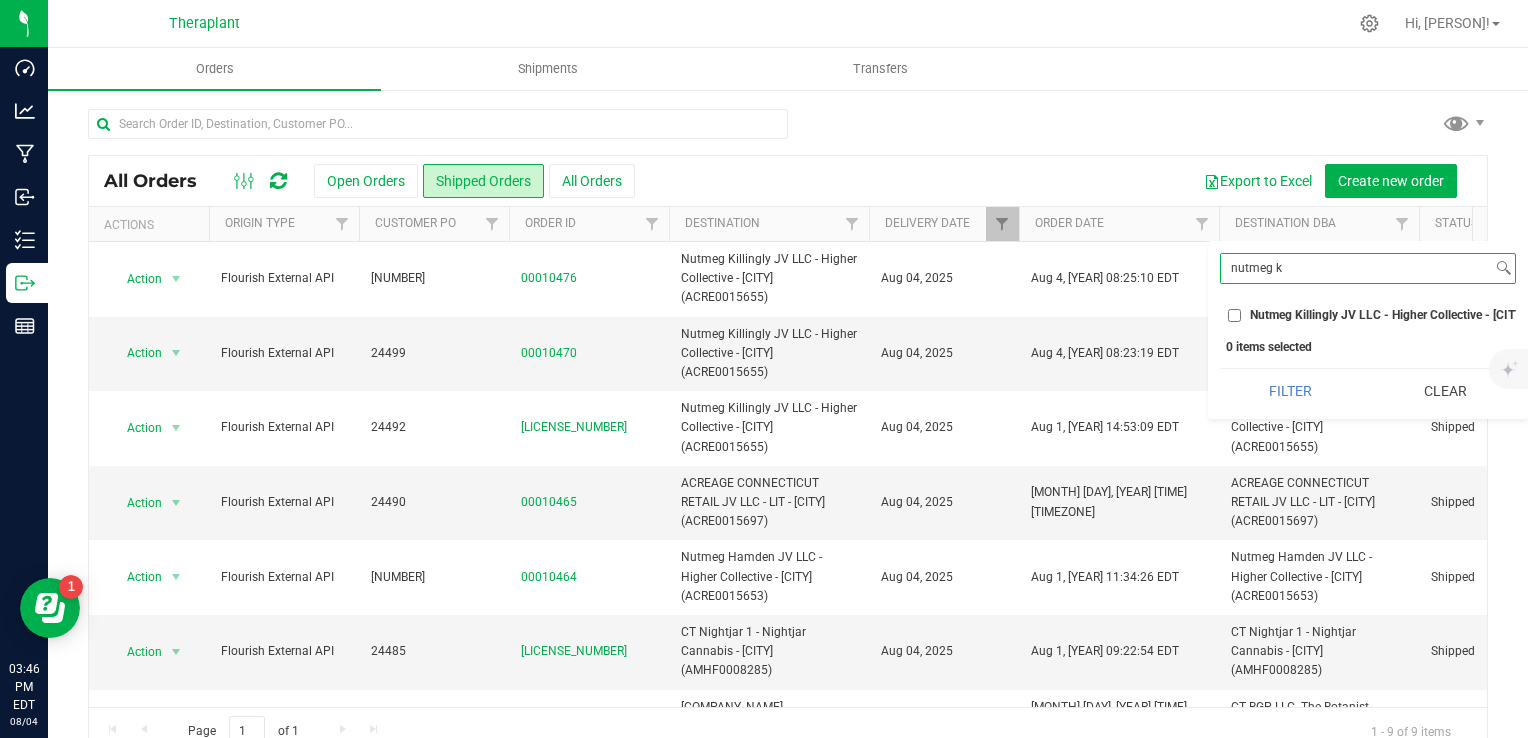 type on "nutmeg k" 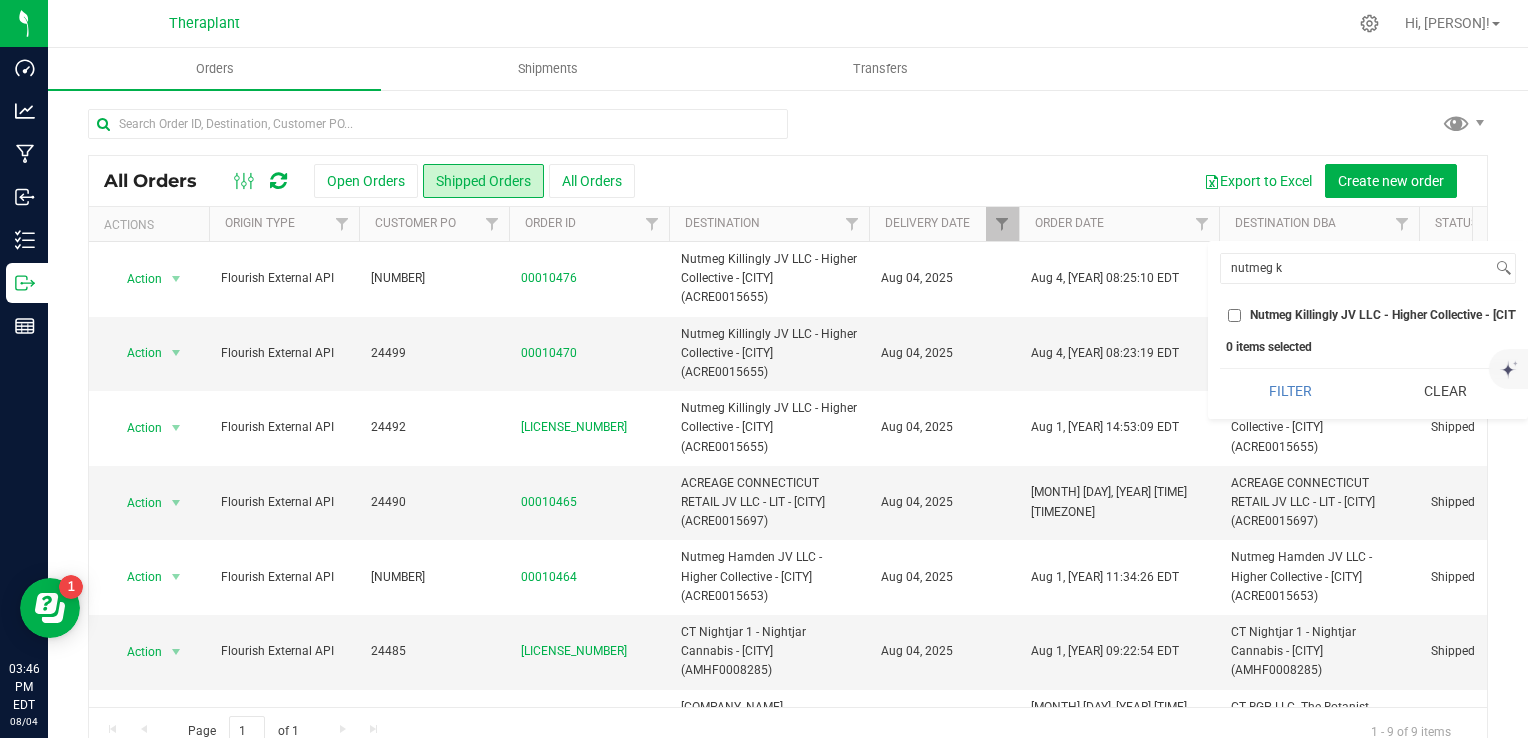 click on "Nutmeg Killingly JV LLC - Higher Collective - [CITY] (ACRE0015655)" at bounding box center [1433, 315] 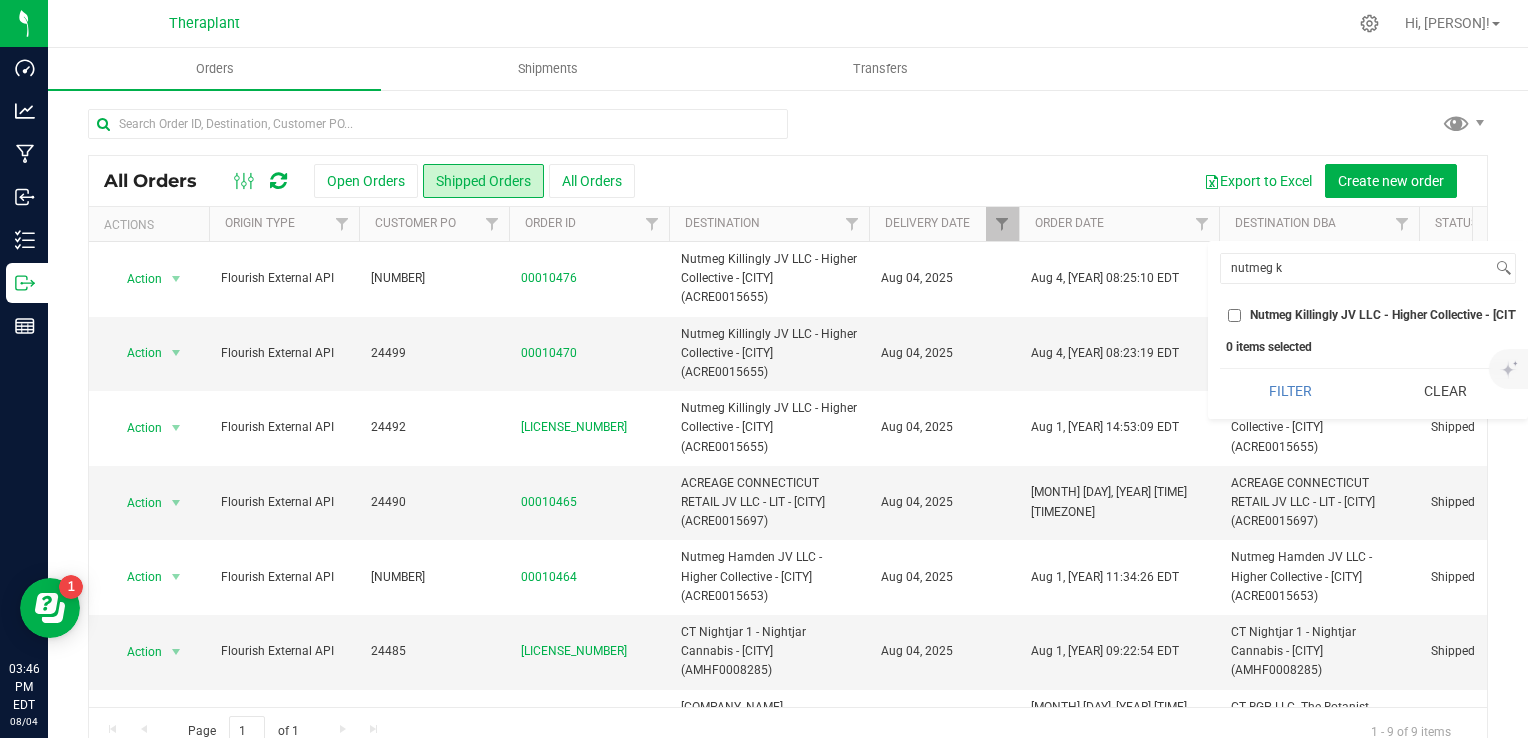 click on "Nutmeg Killingly JV LLC - Higher Collective - [CITY] (ACRE0015655)" at bounding box center [1234, 315] 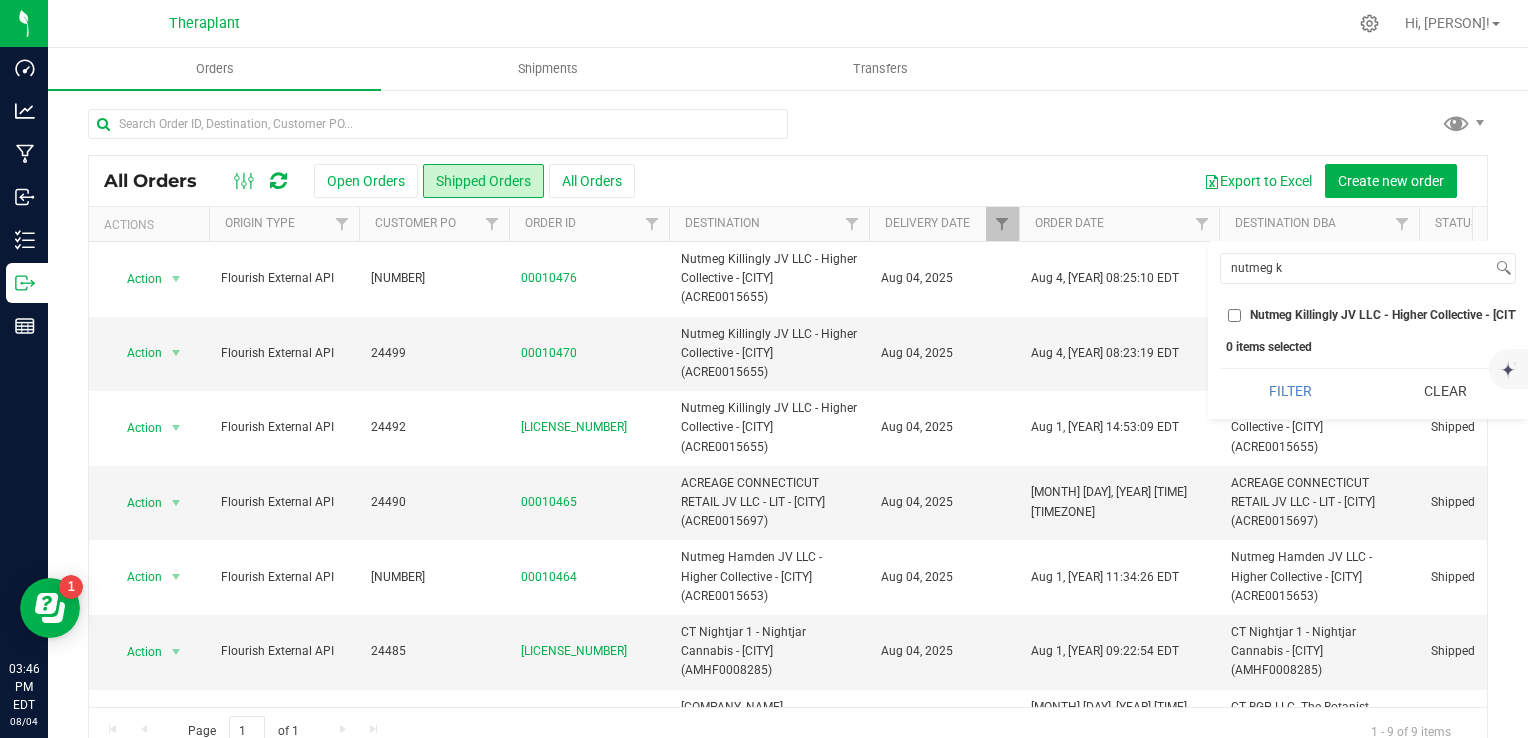 checkbox on "true" 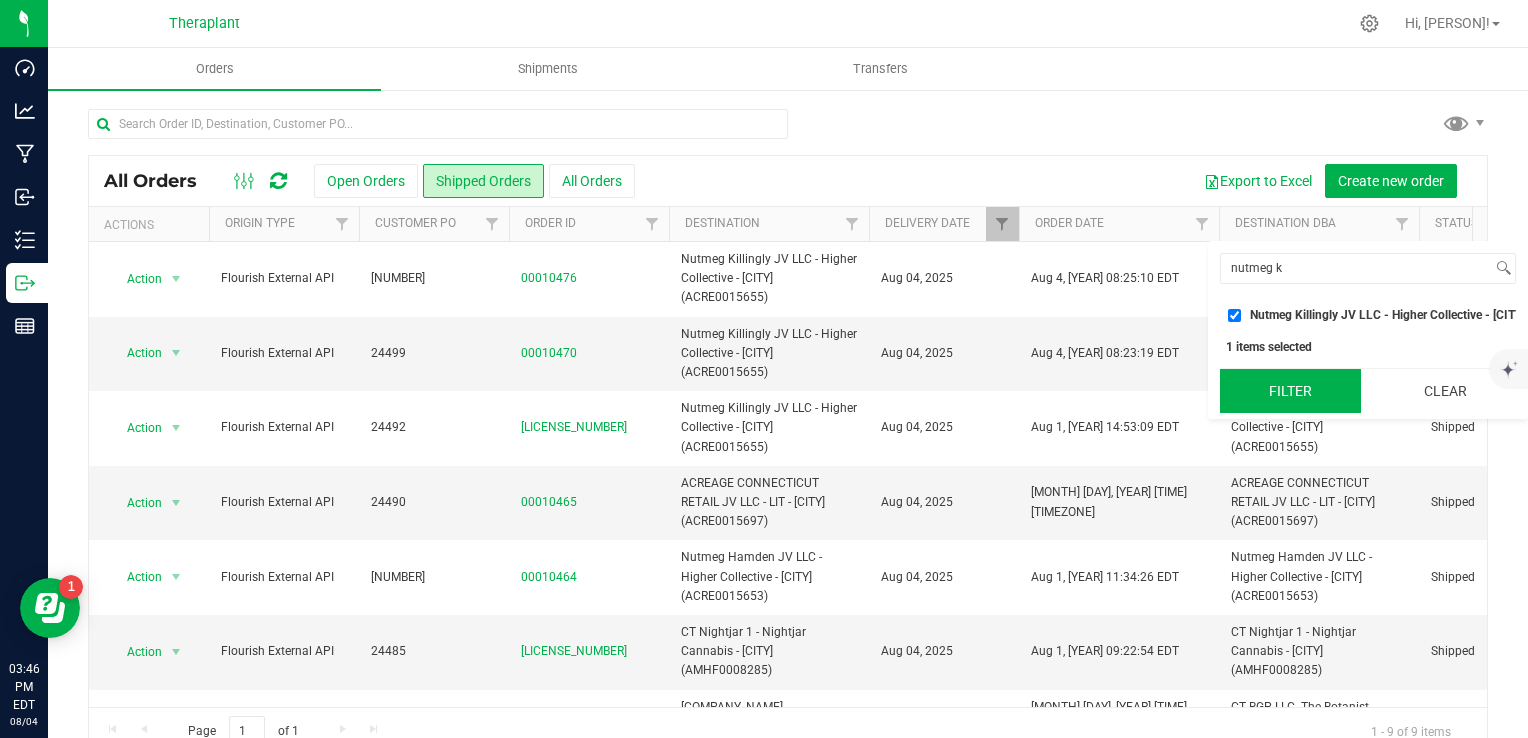 click on "Filter" at bounding box center [1290, 391] 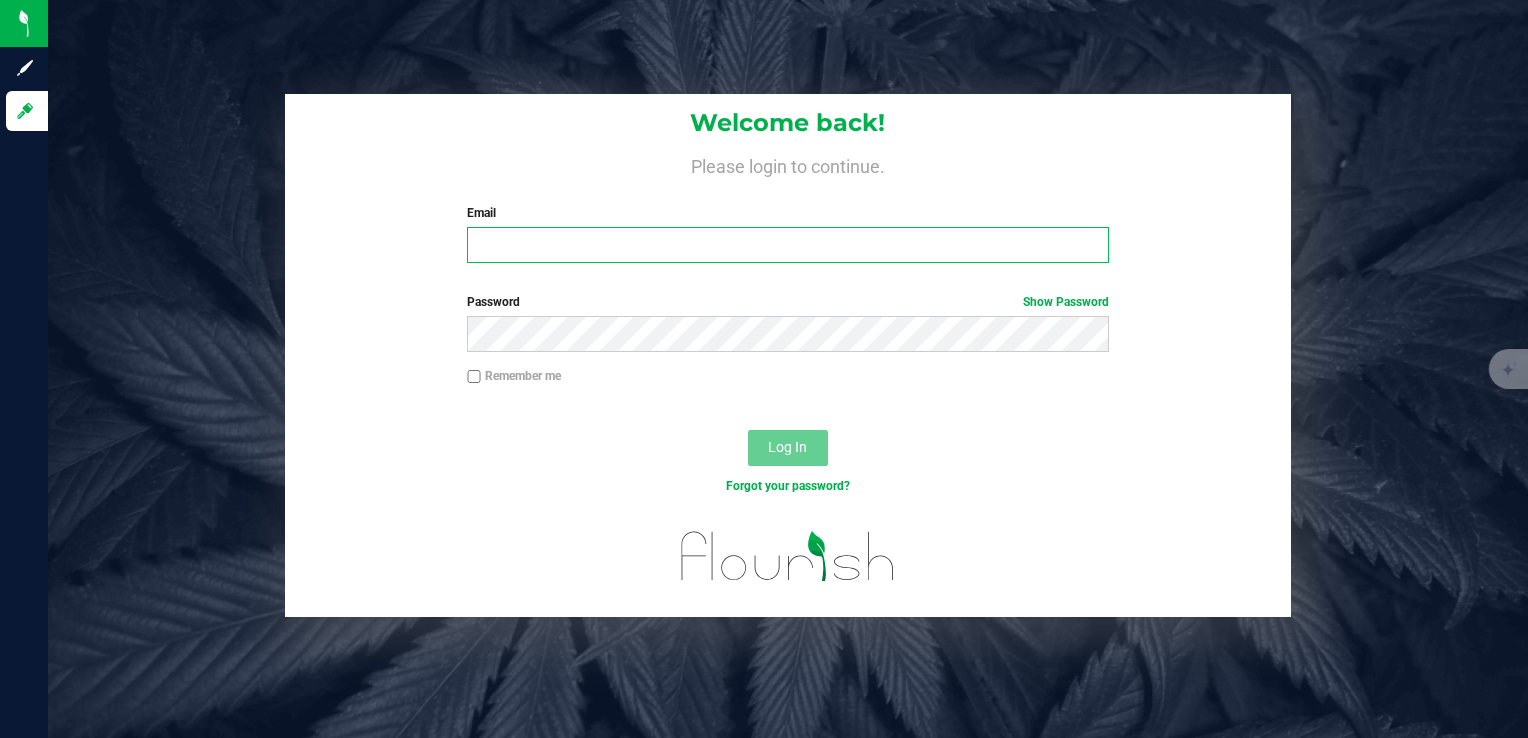 type on "p.nieves@[EXAMPLE.COM]" 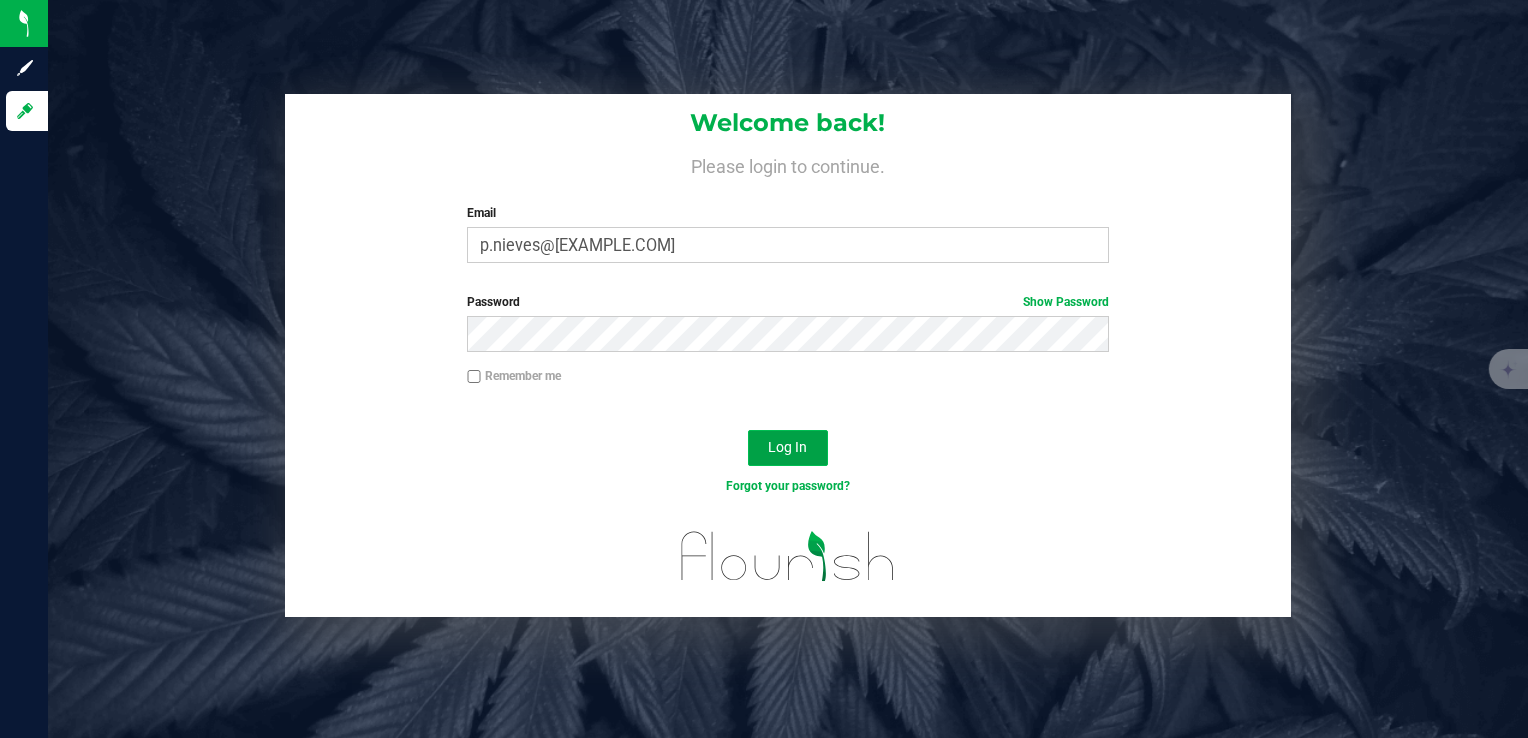 click on "Log In" at bounding box center [787, 447] 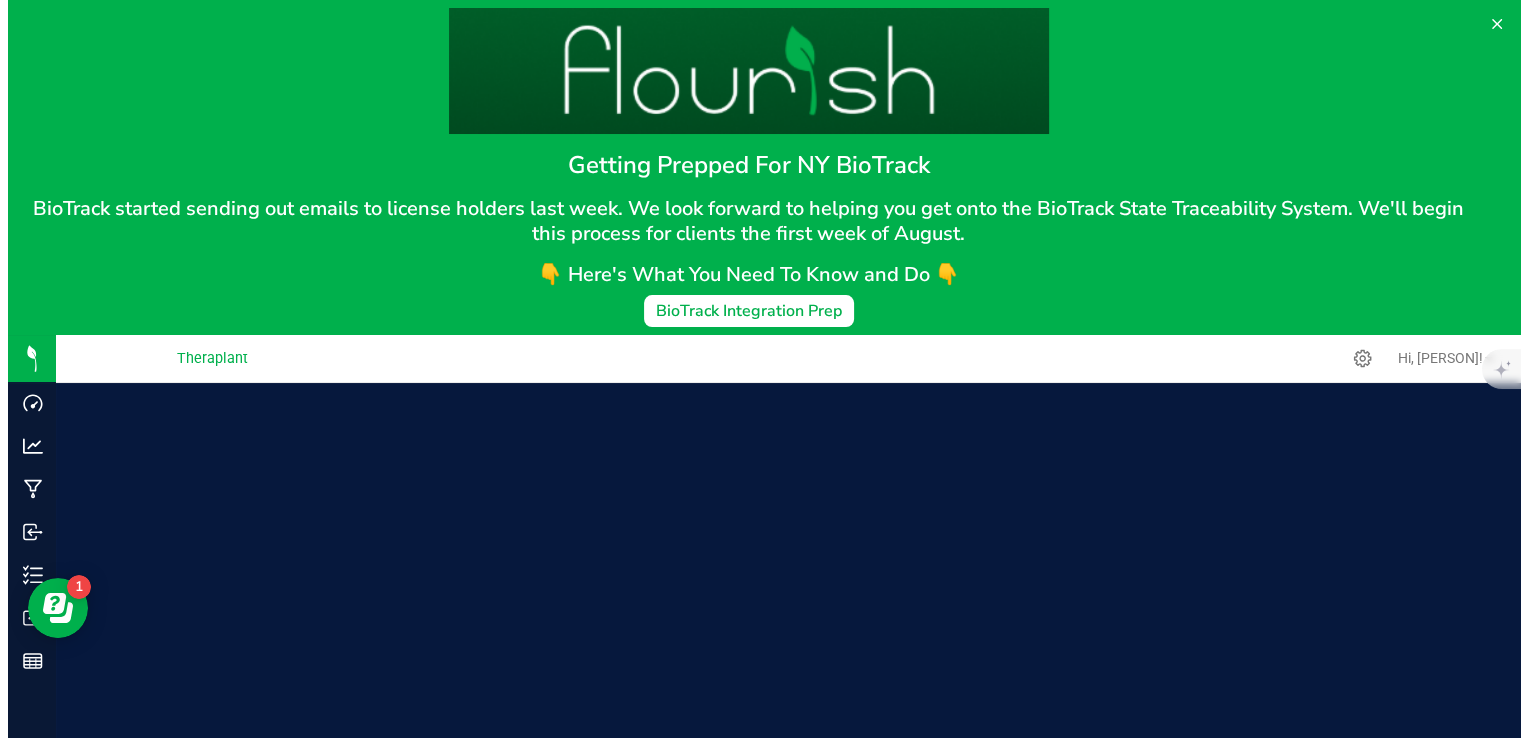 scroll, scrollTop: 0, scrollLeft: 0, axis: both 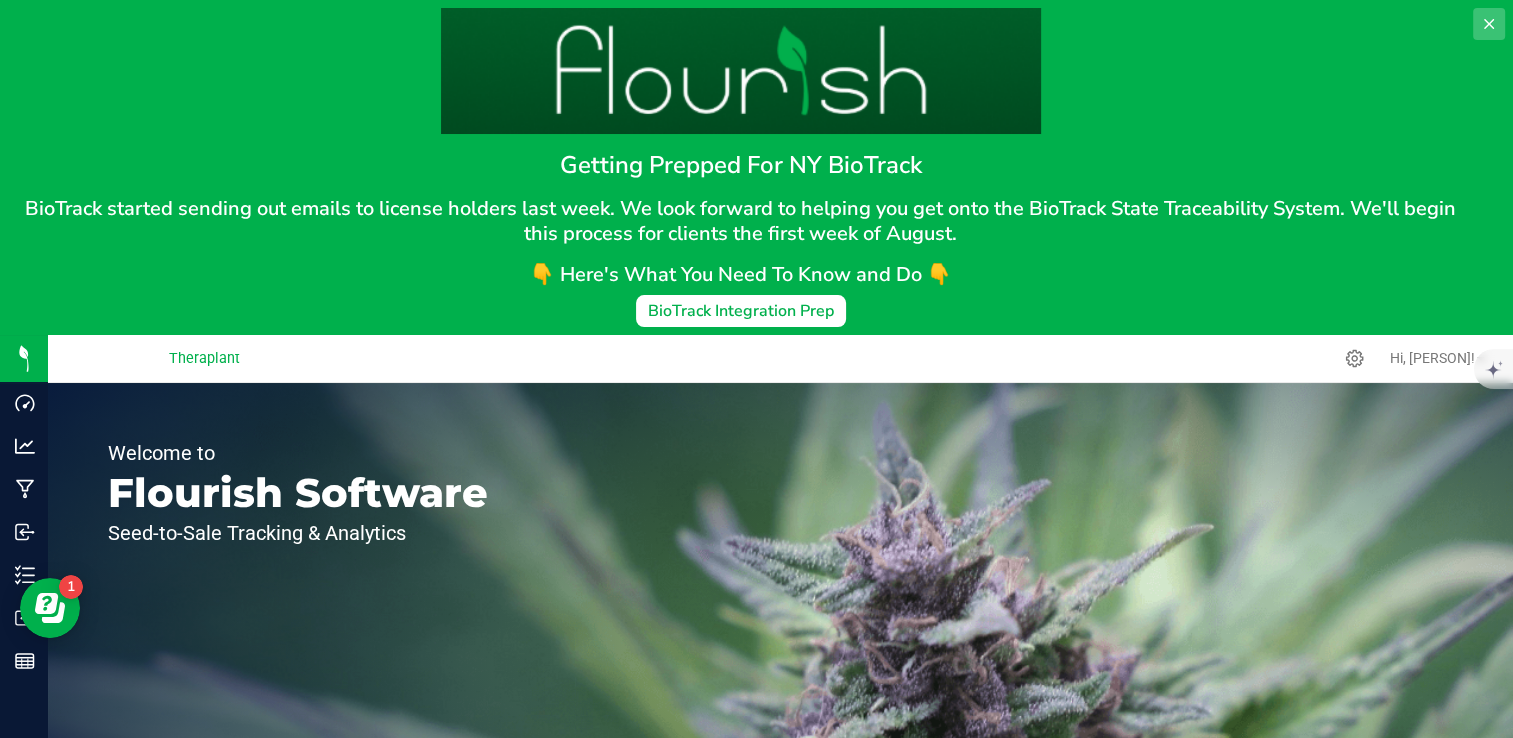 click 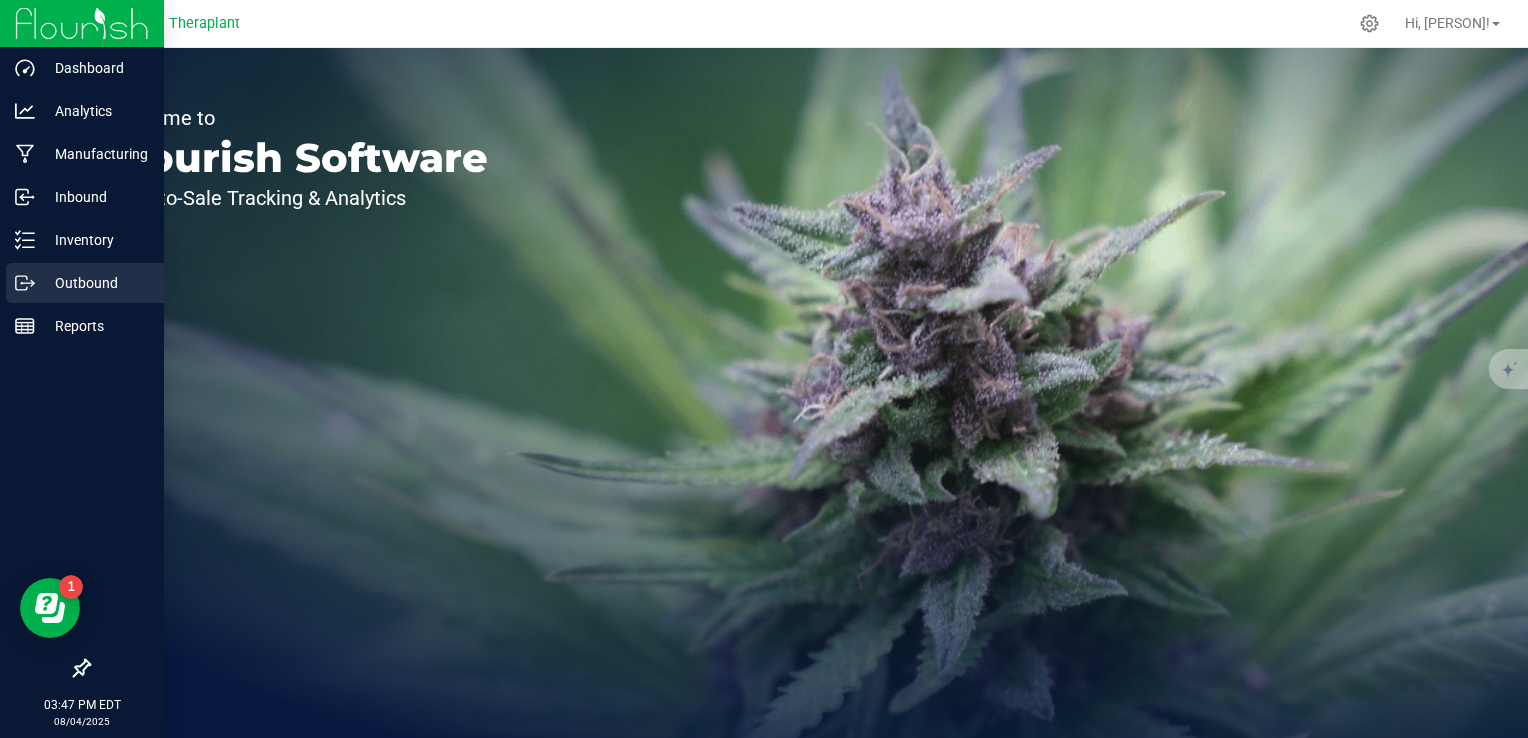 click on "Outbound" at bounding box center [95, 283] 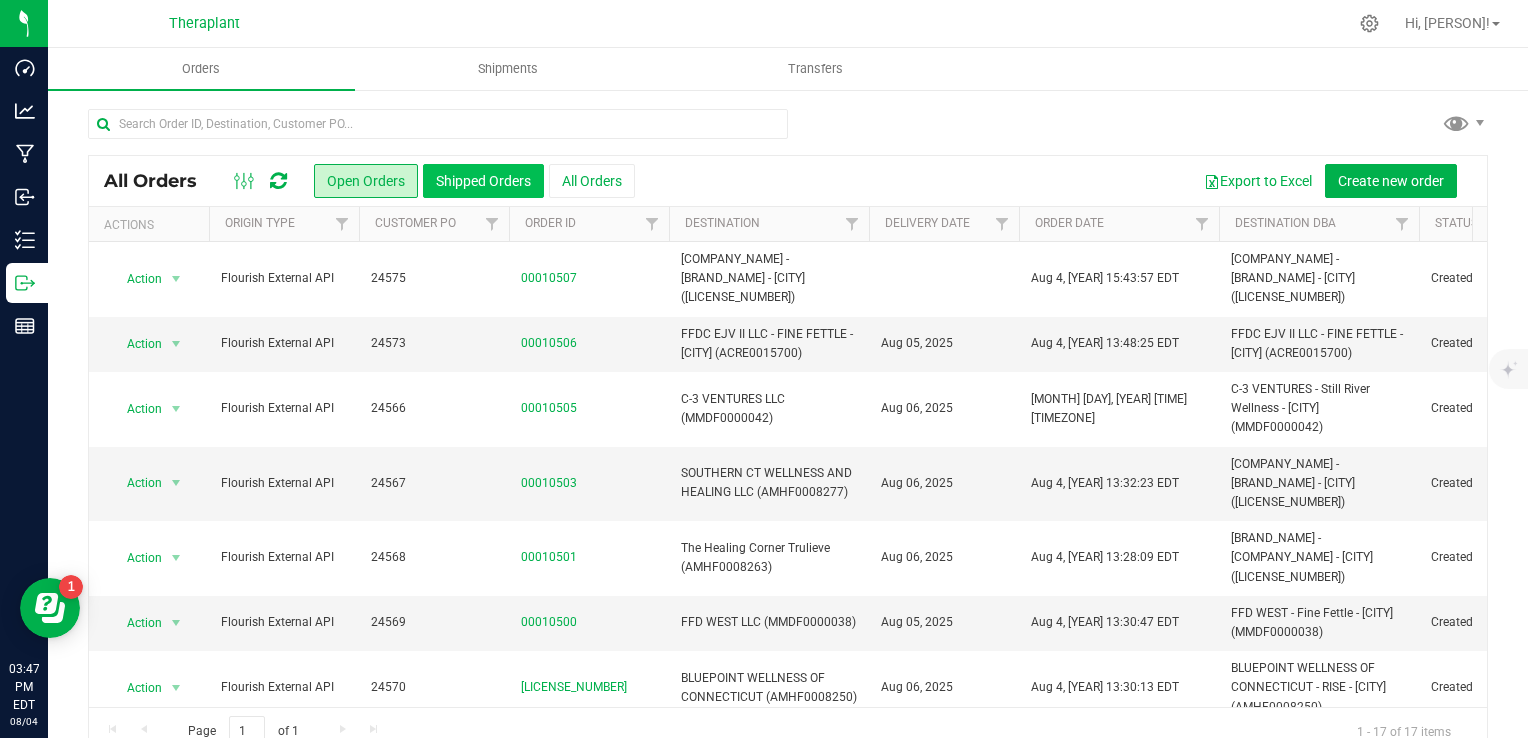click on "Shipped Orders" at bounding box center (483, 181) 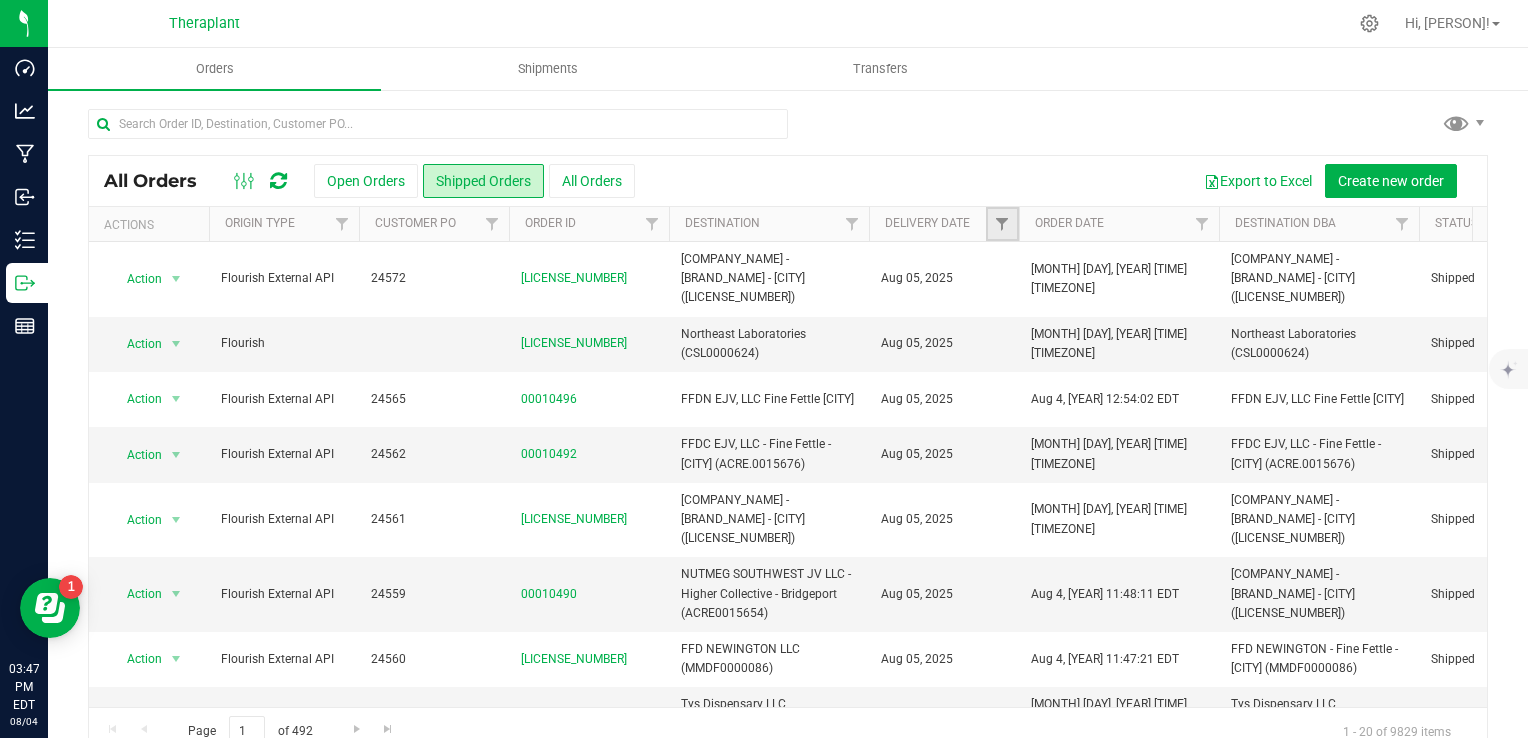 click at bounding box center [1002, 224] 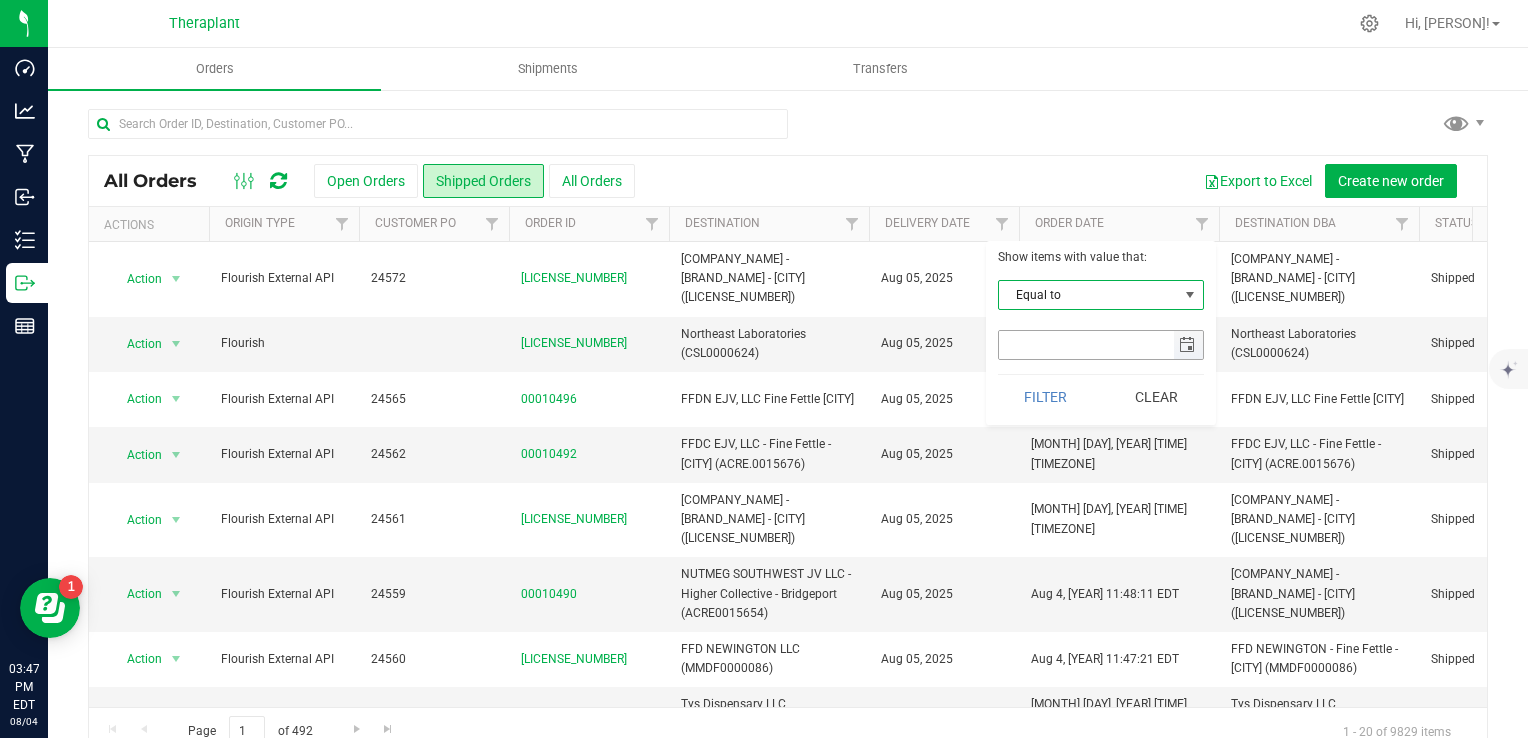 click at bounding box center (1187, 345) 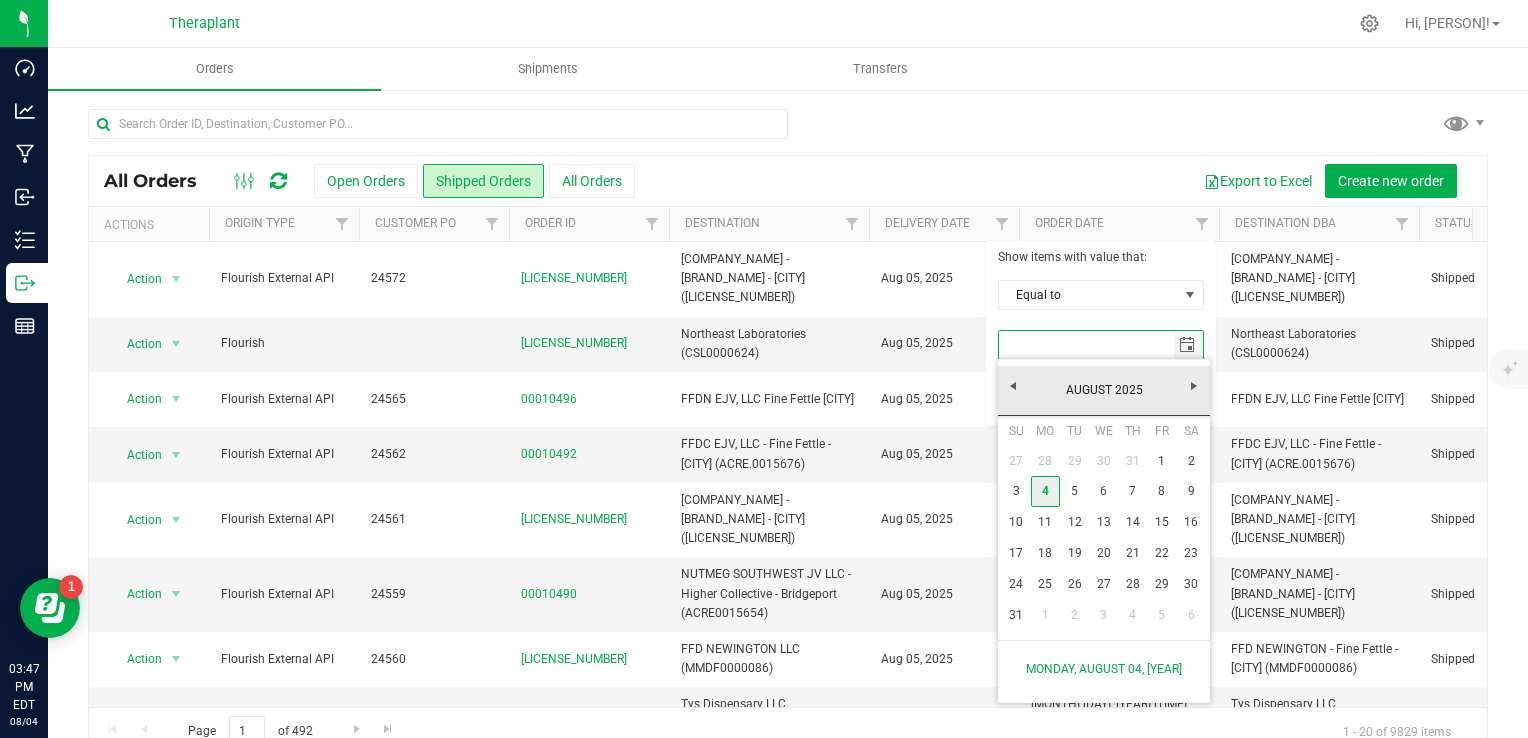 click on "4" at bounding box center [1045, 491] 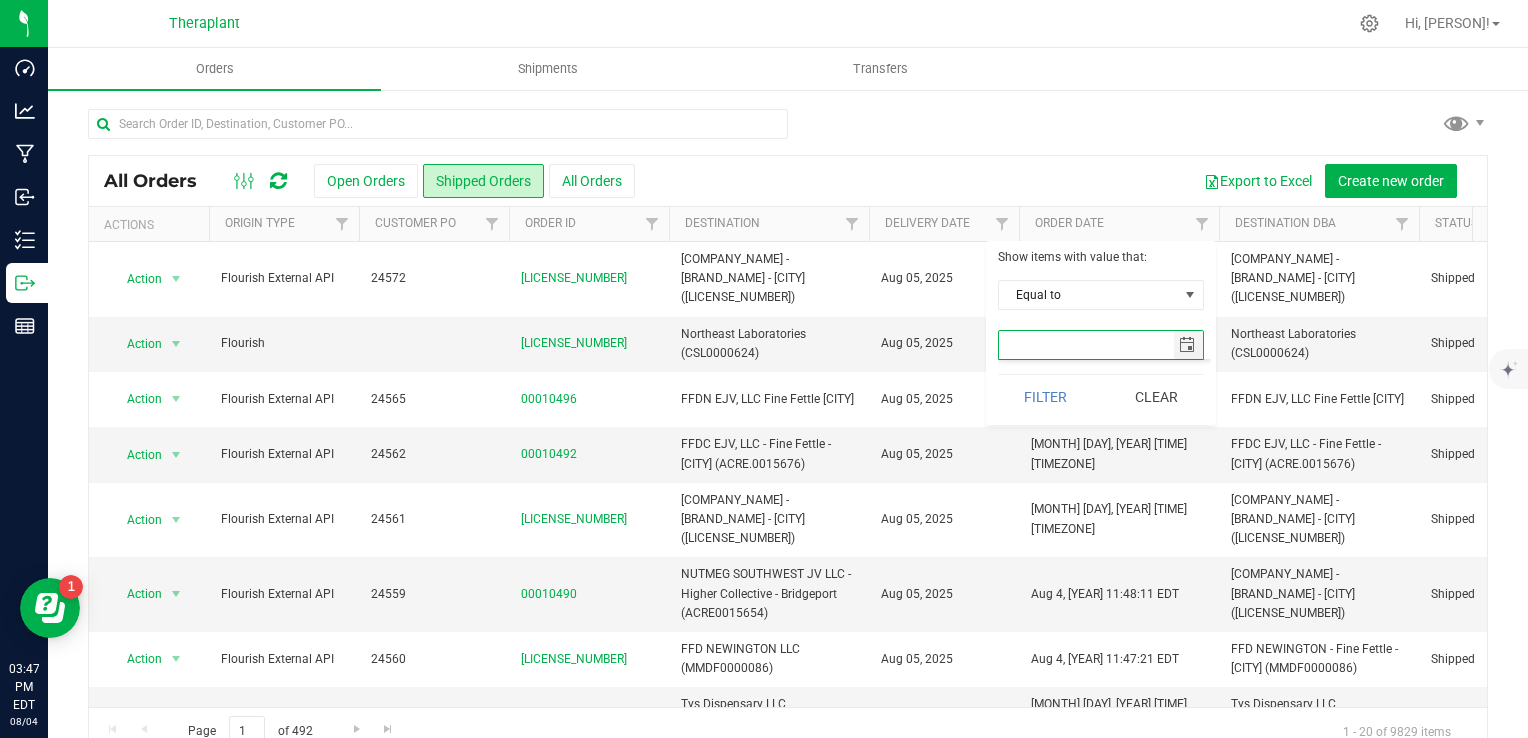 type on "8/4/2025" 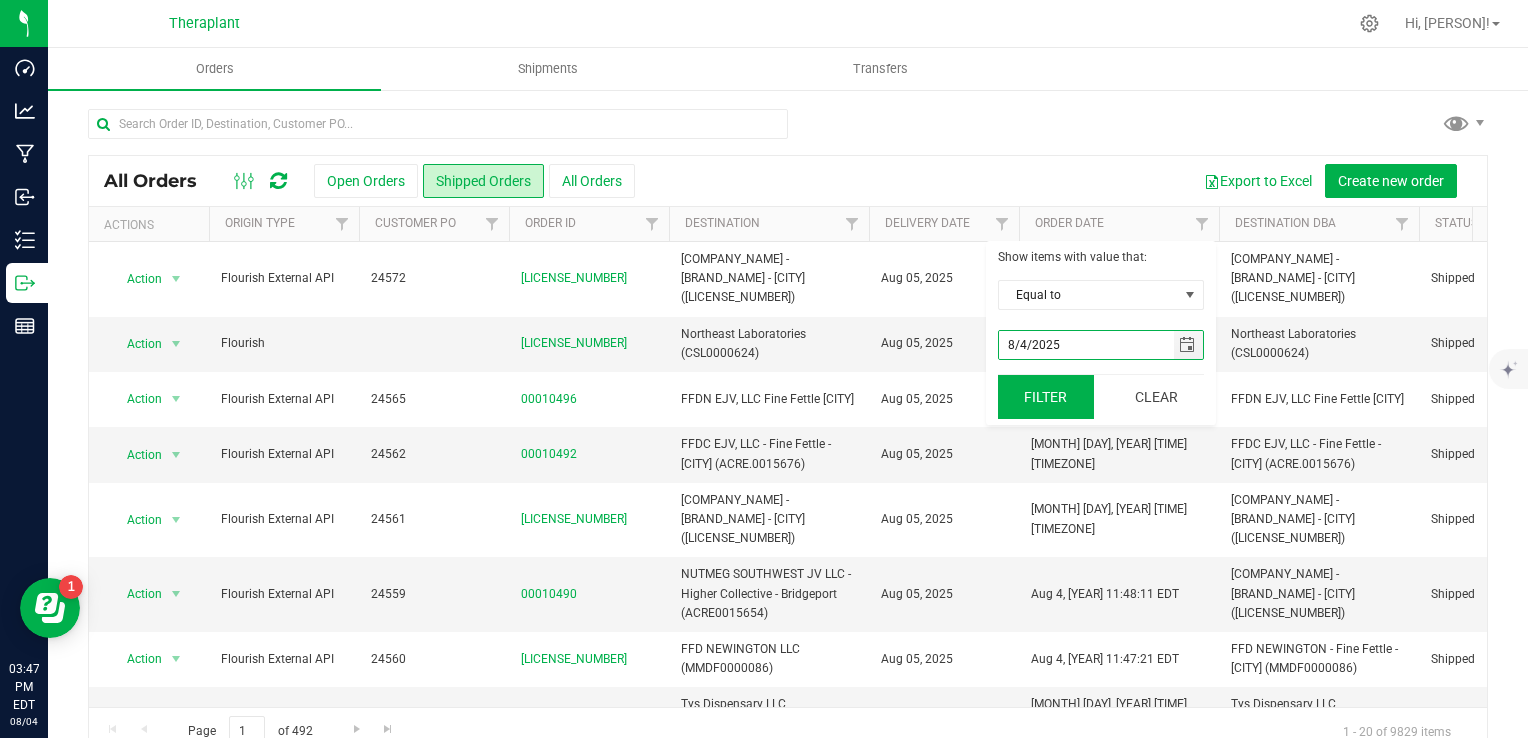 click on "Filter" at bounding box center (1046, 397) 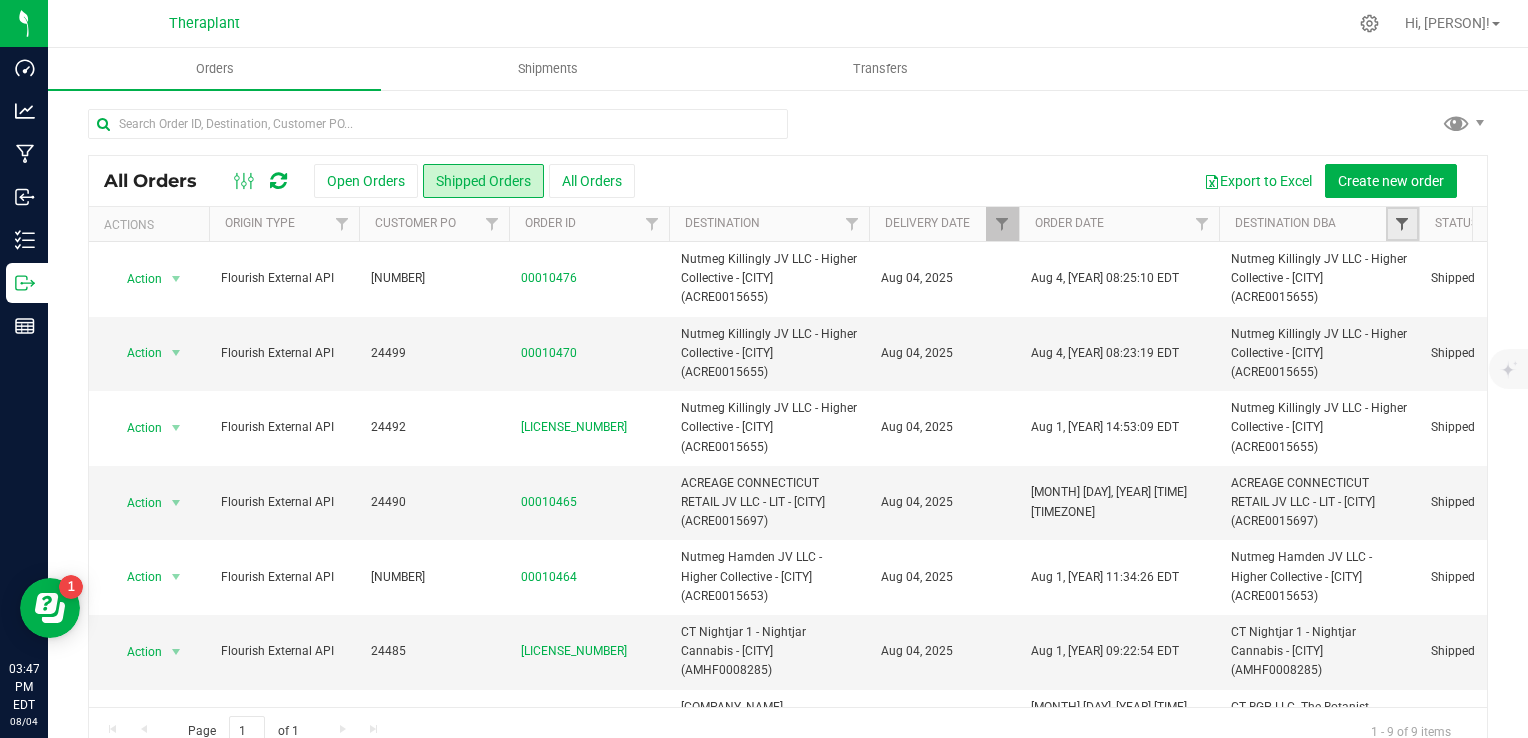 click at bounding box center (1402, 224) 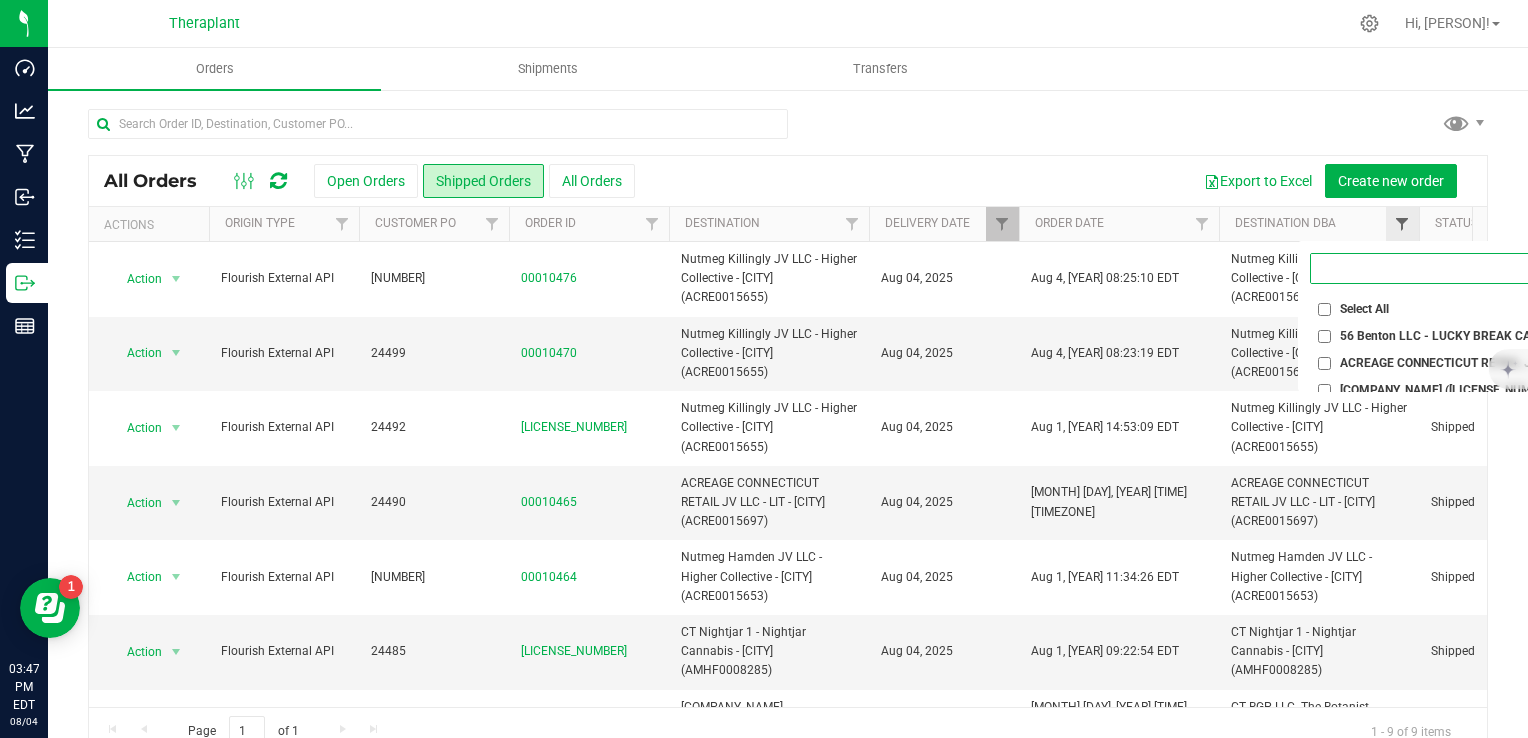 scroll, scrollTop: 0, scrollLeft: 0, axis: both 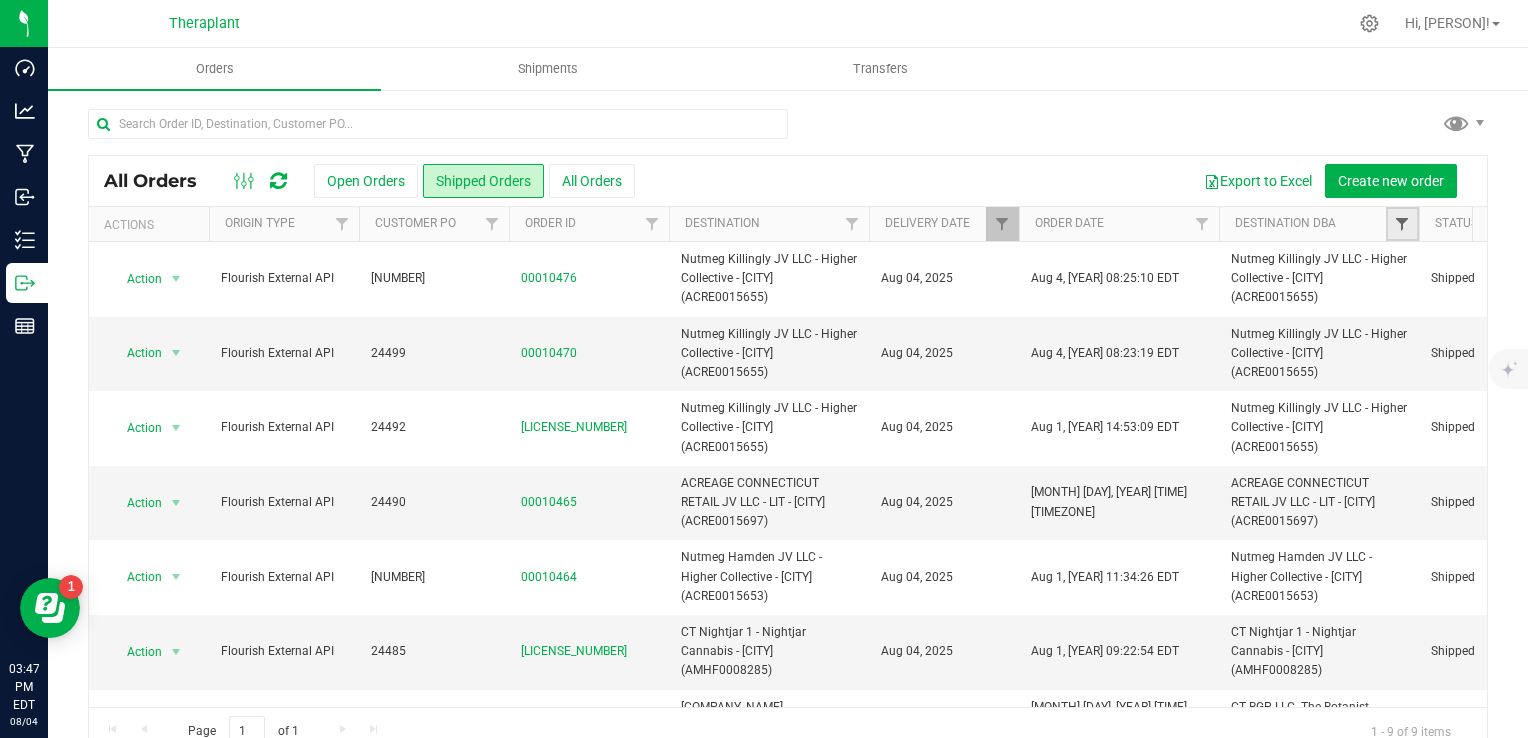 click at bounding box center [1402, 224] 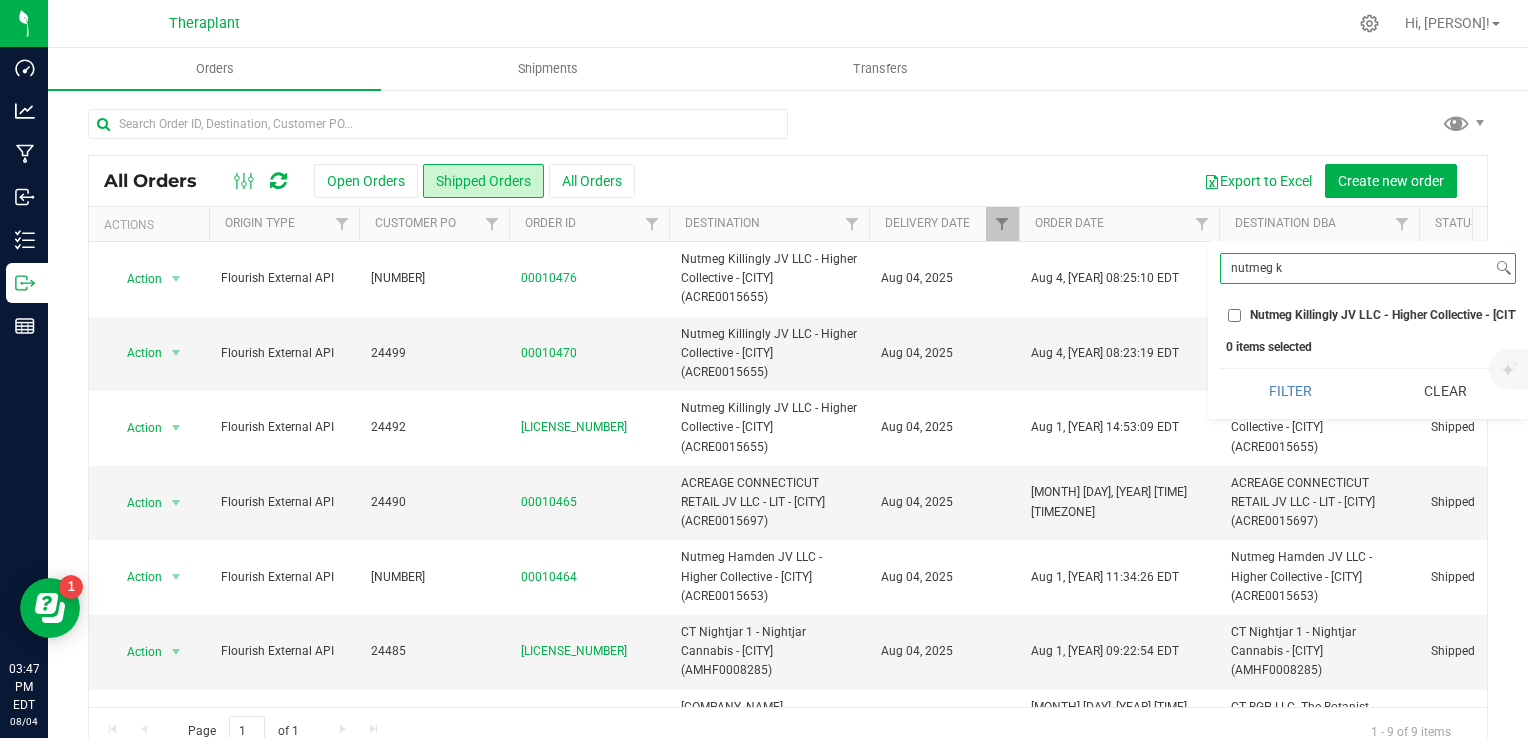 type on "nutmeg k" 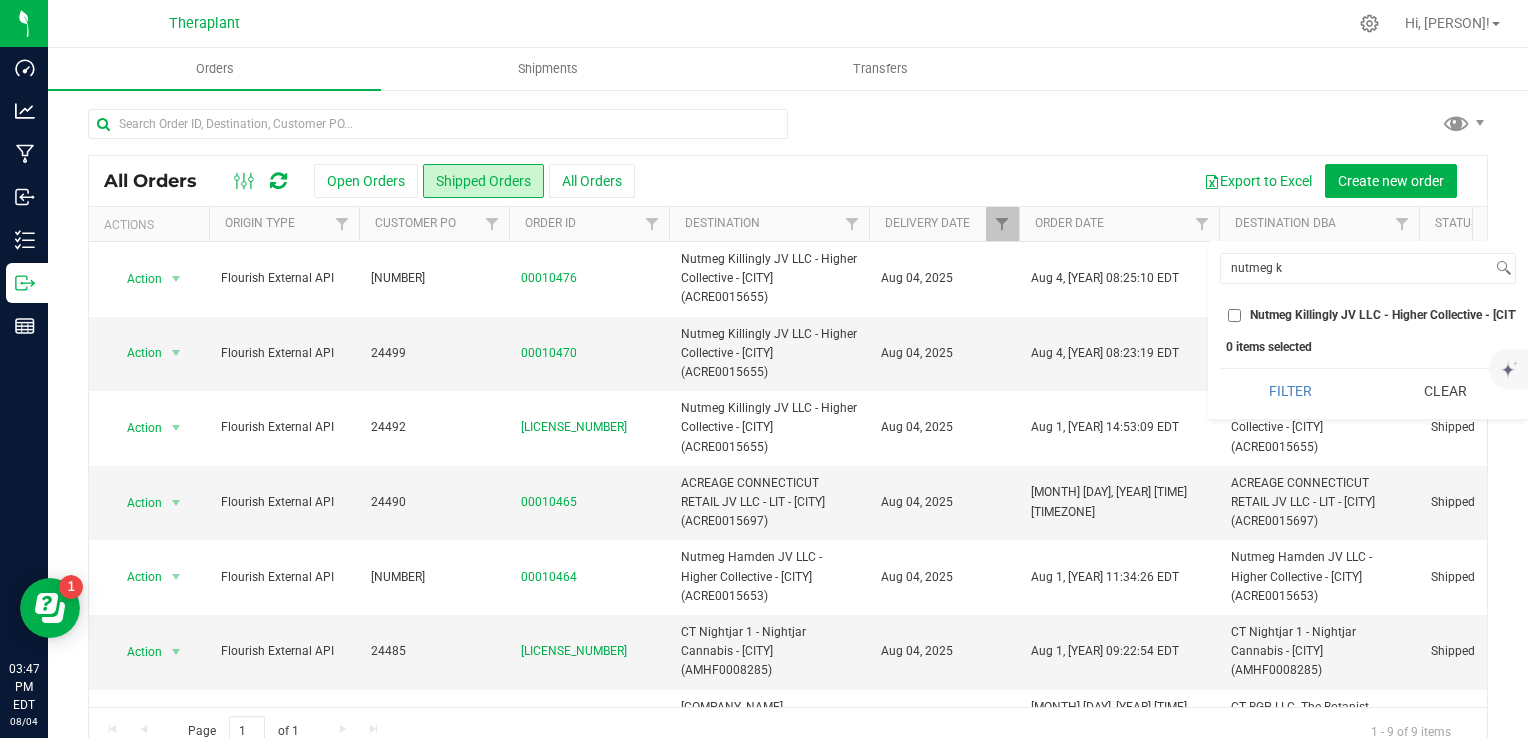 click on "Nutmeg Killingly JV LLC - Higher Collective - [CITY] (ACRE0015655)" at bounding box center [1433, 315] 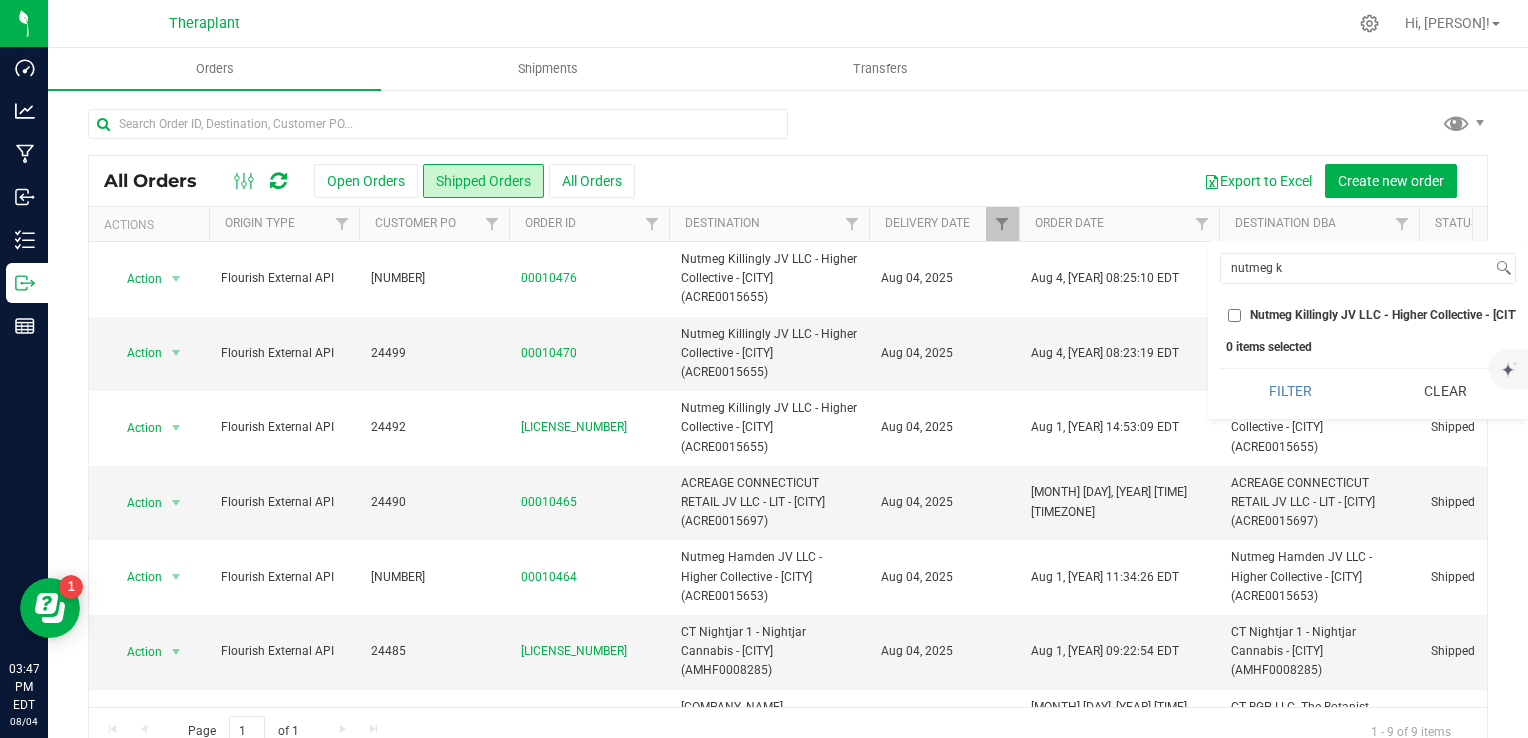 click on "Nutmeg Killingly JV LLC - Higher Collective - [CITY] (ACRE0015655)" at bounding box center [1234, 315] 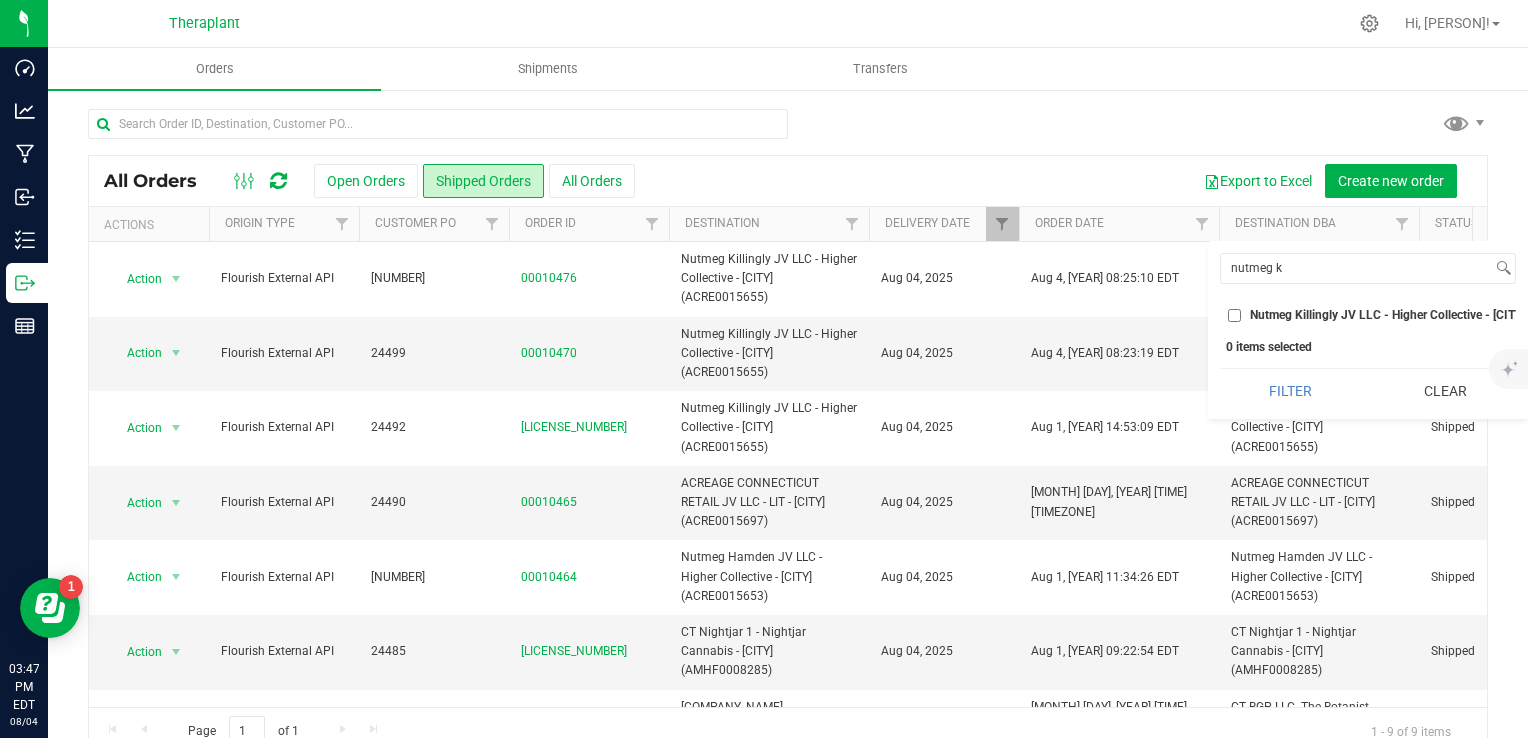 checkbox on "true" 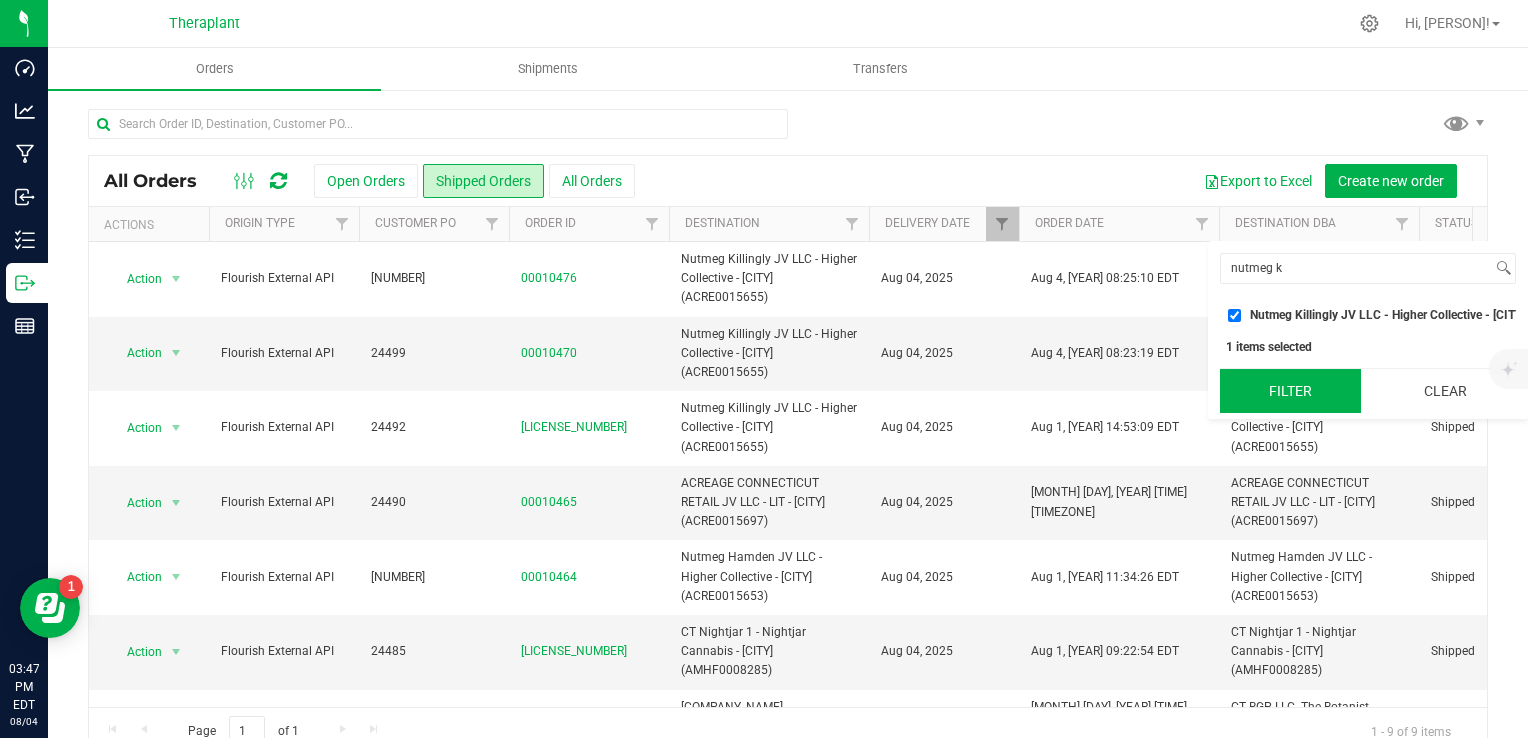 click on "Filter" at bounding box center [1290, 391] 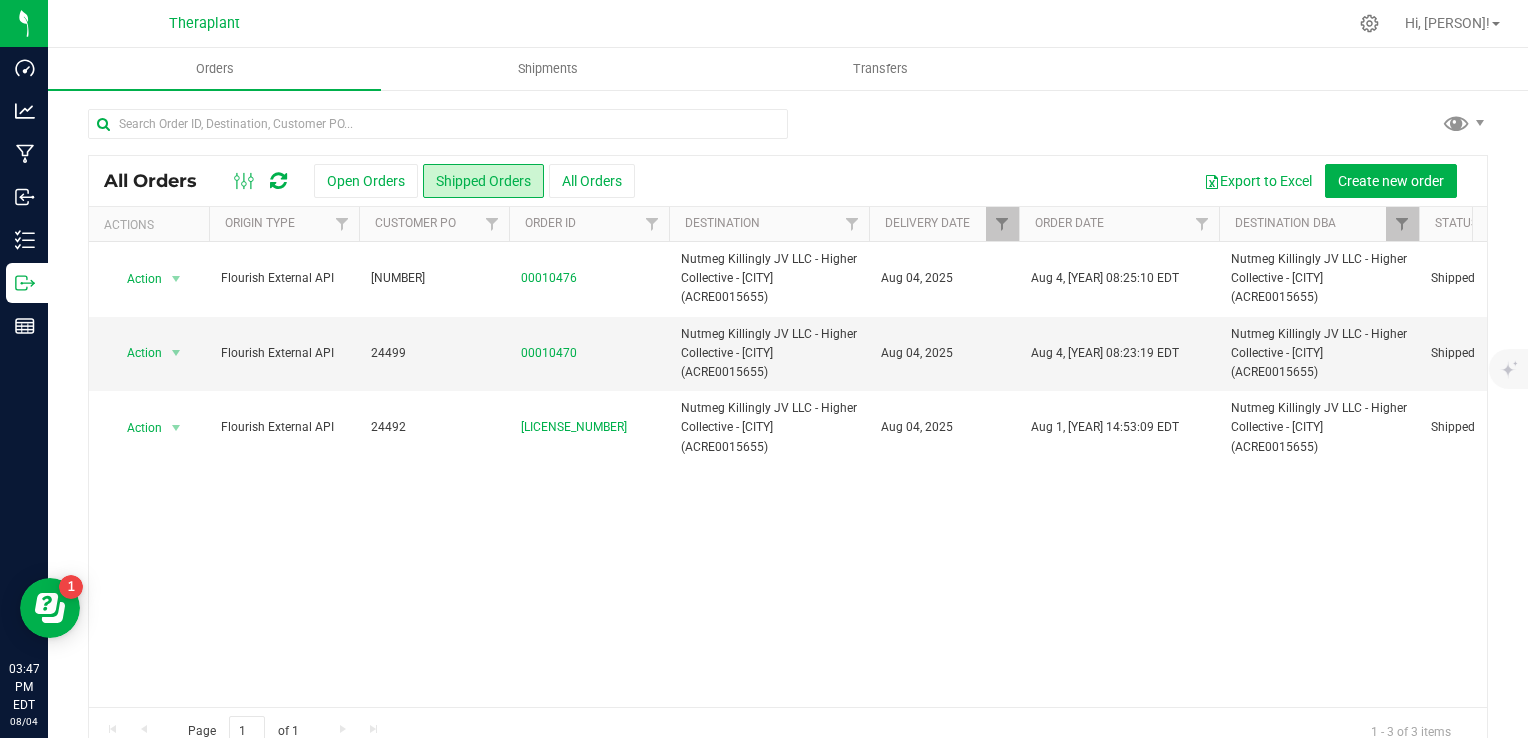 scroll, scrollTop: 0, scrollLeft: 303, axis: horizontal 